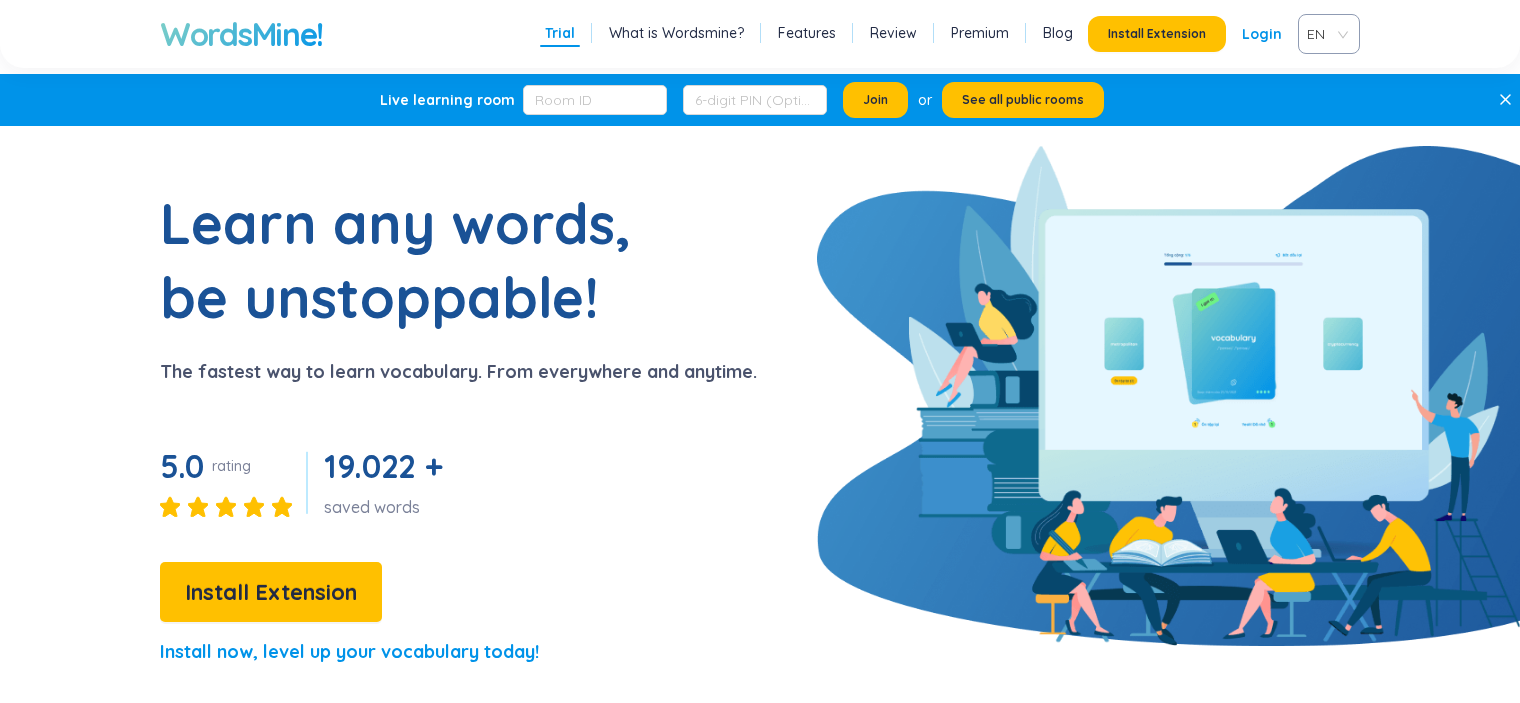 scroll, scrollTop: 200, scrollLeft: 0, axis: vertical 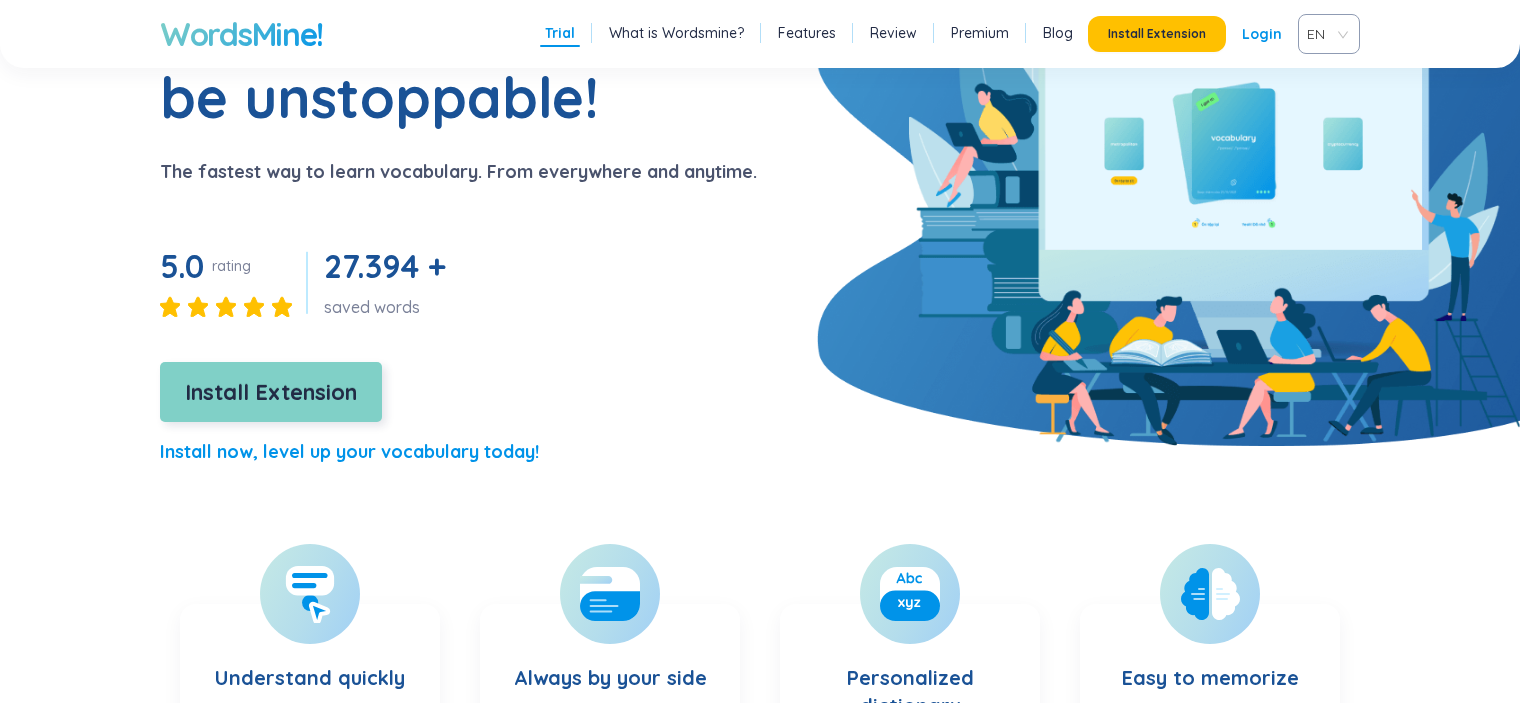 click on "Install Extension" at bounding box center (271, 392) 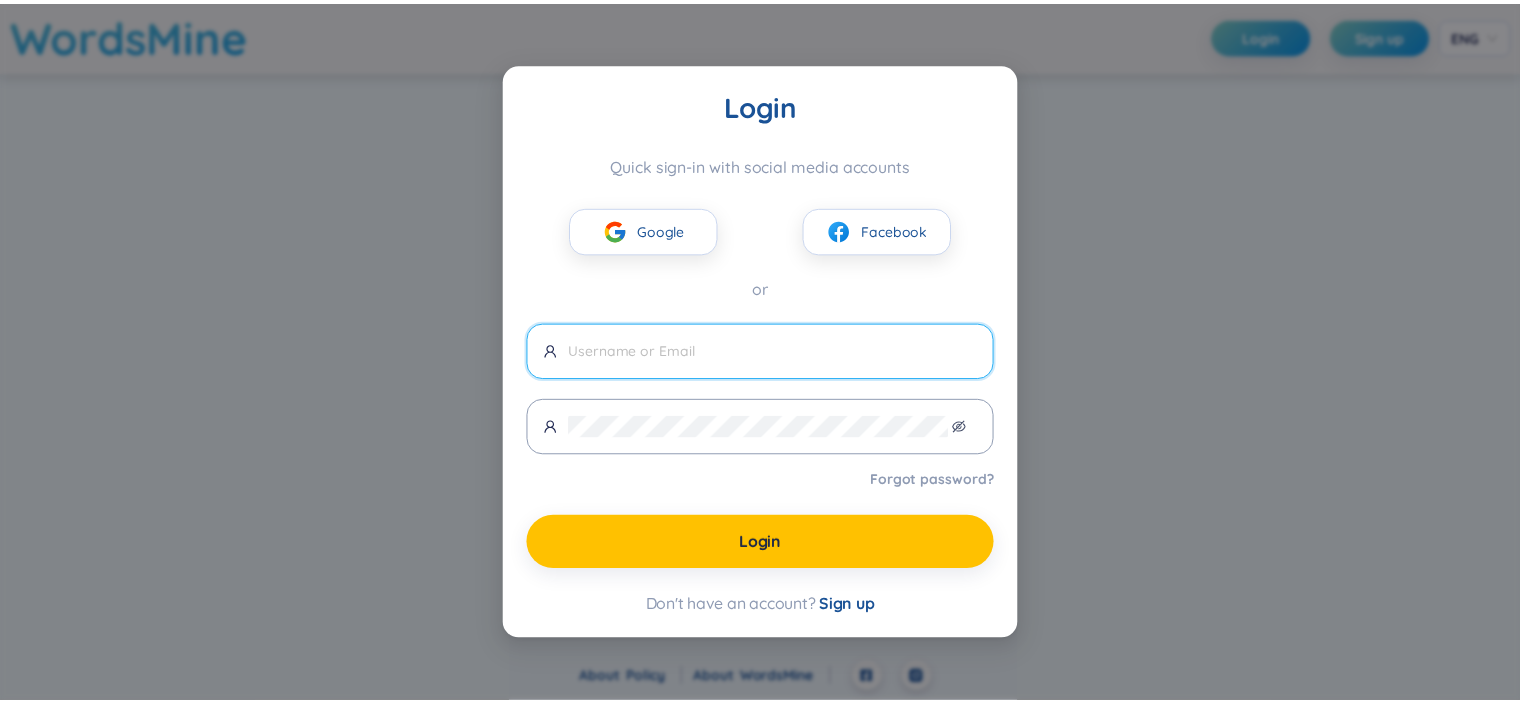 scroll, scrollTop: 0, scrollLeft: 0, axis: both 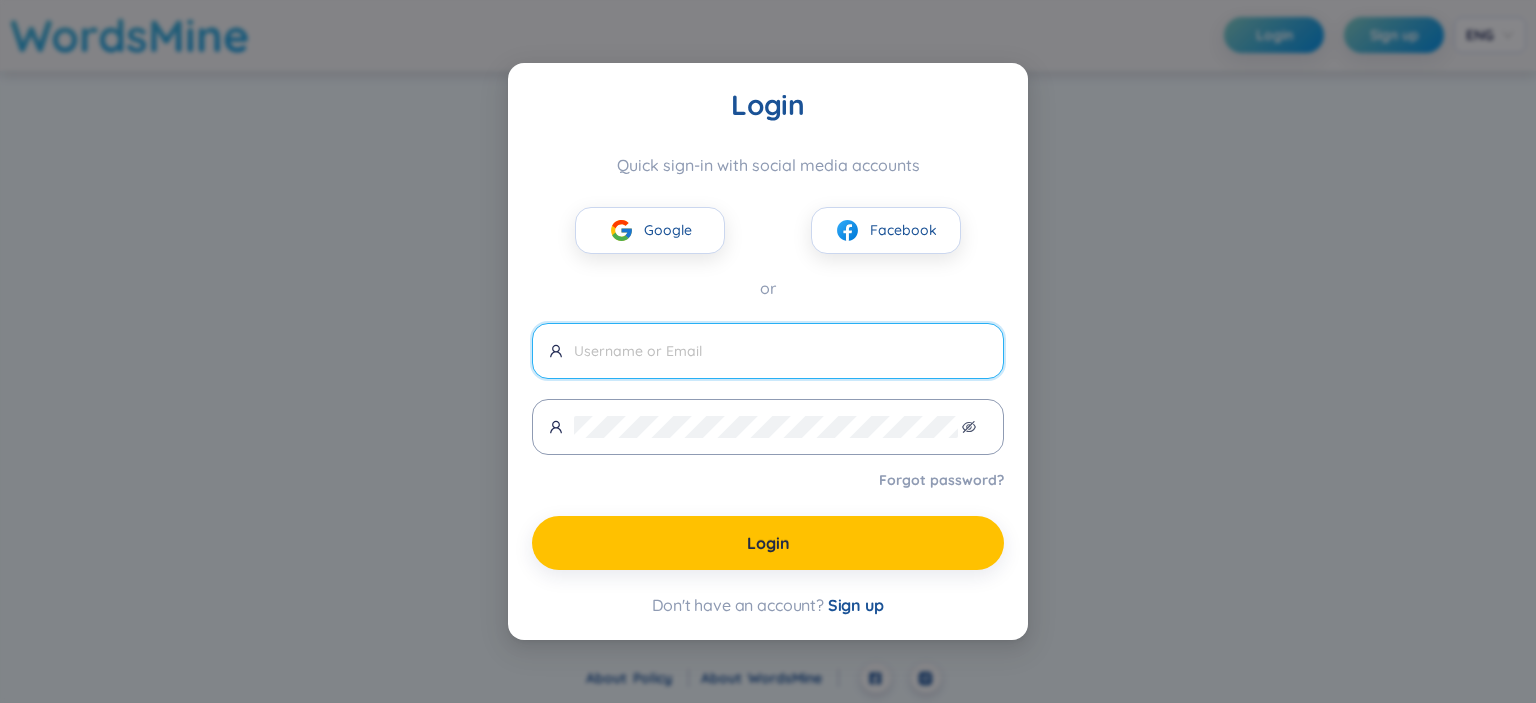 click at bounding box center [780, 351] 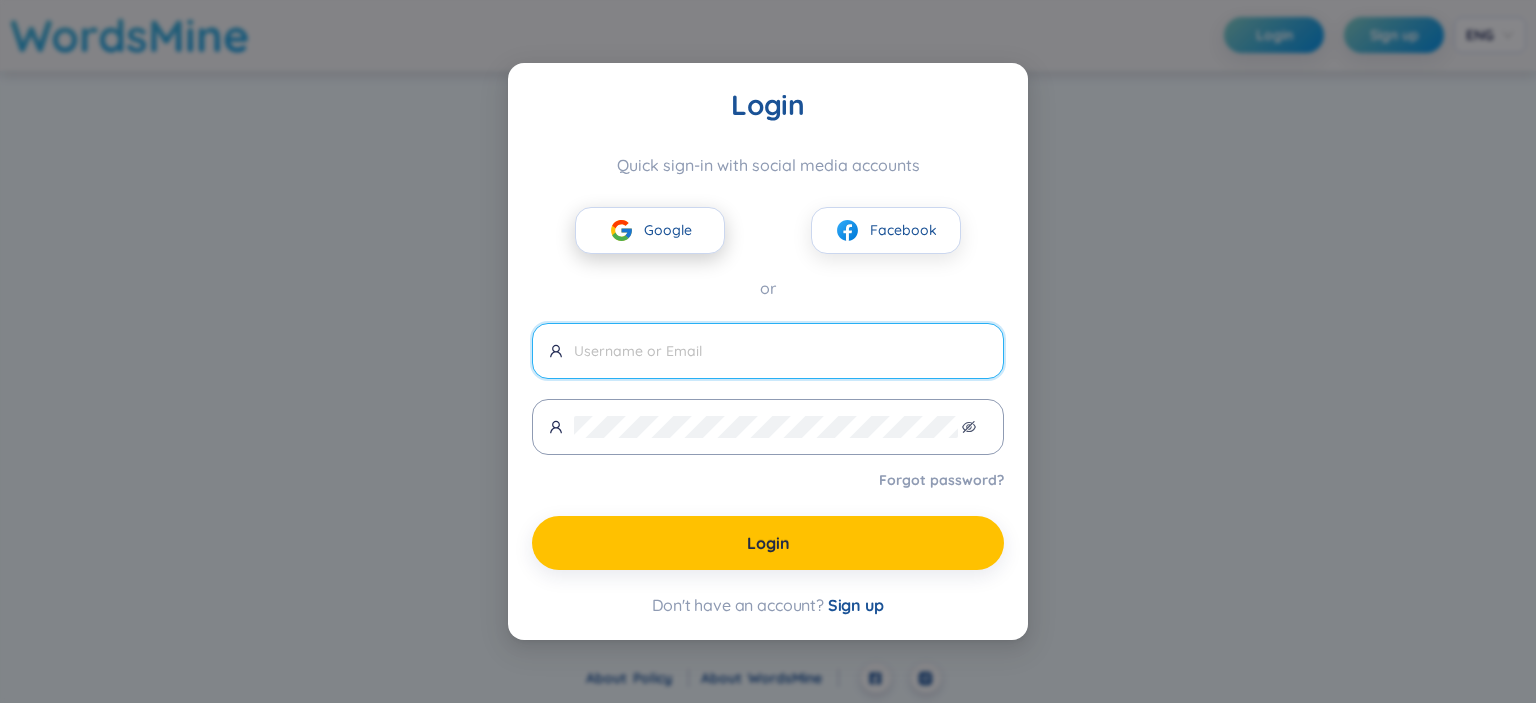 click on "Google" at bounding box center (668, 230) 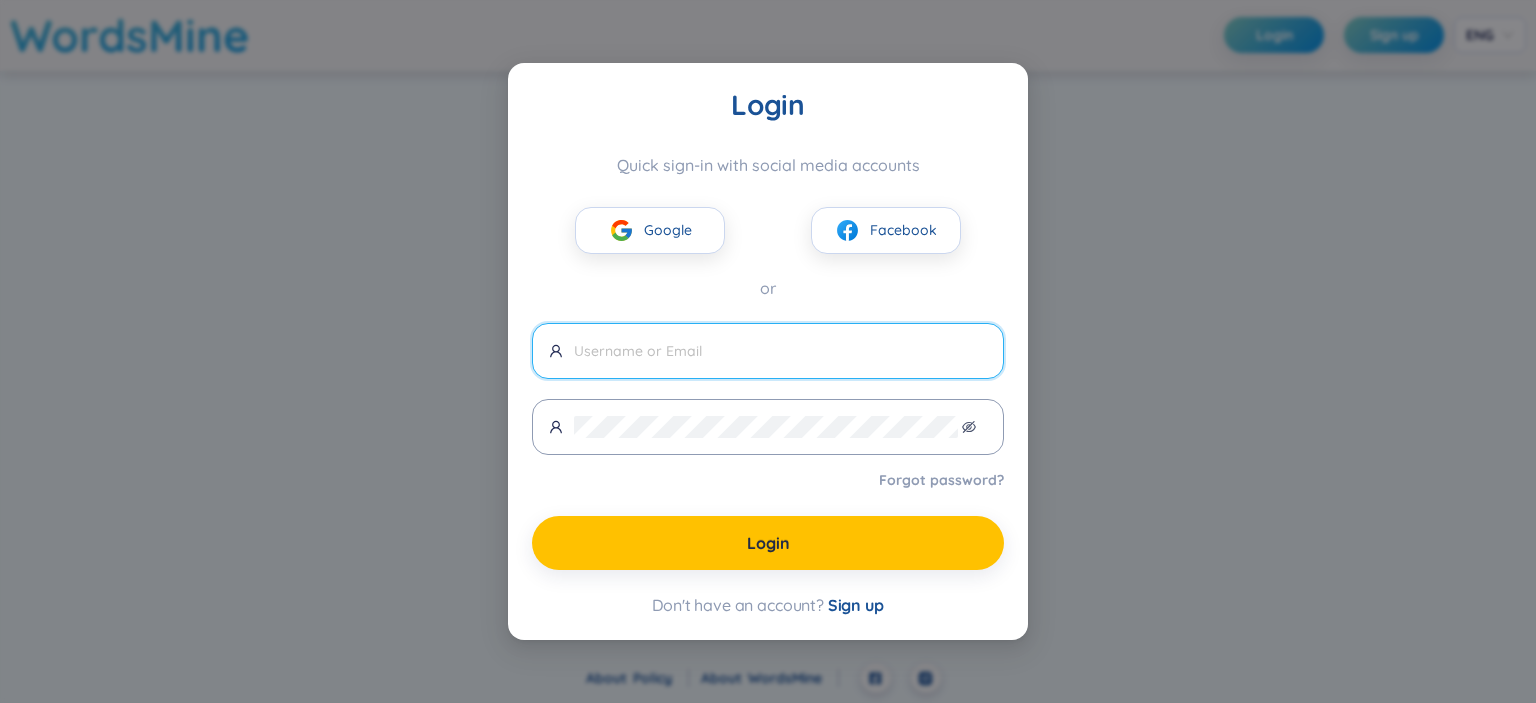 click at bounding box center [780, 351] 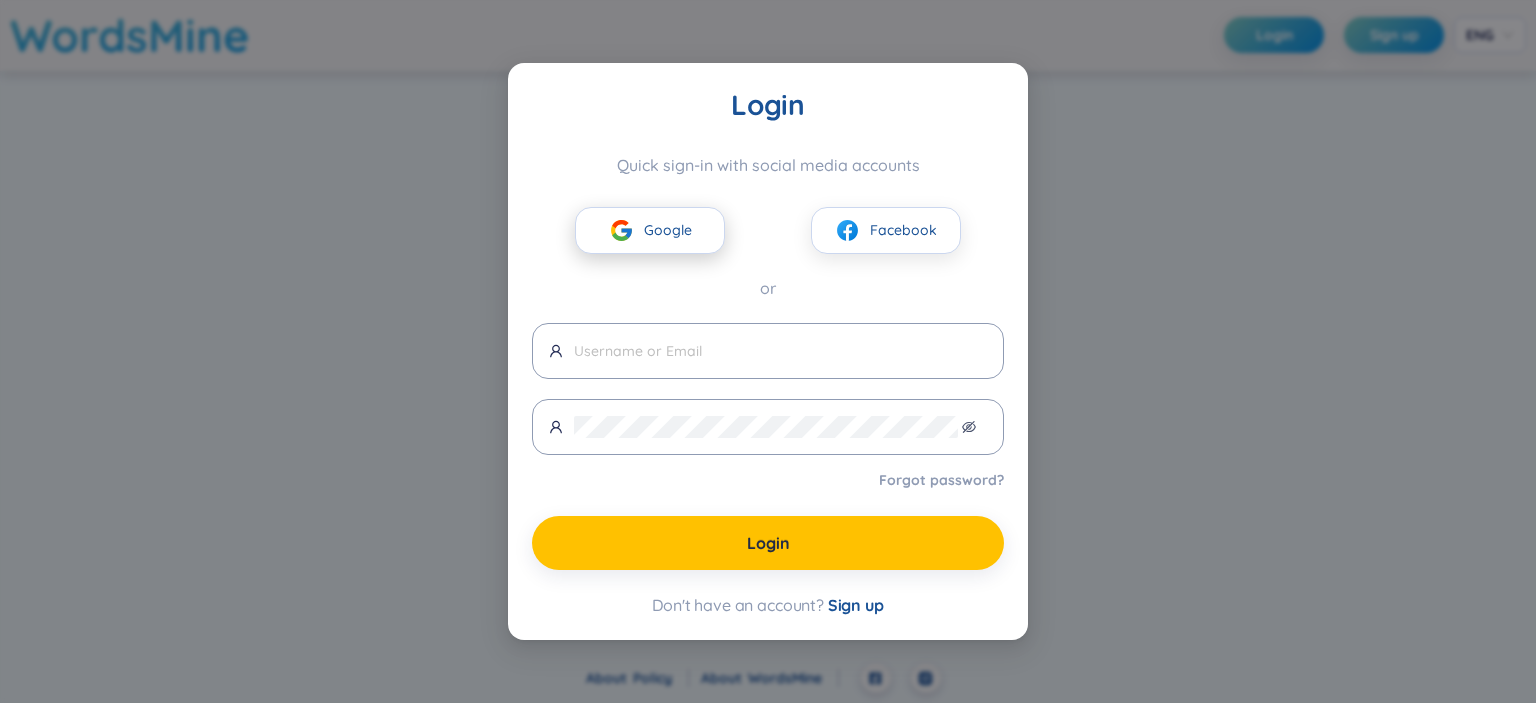 click on "Google" at bounding box center (668, 230) 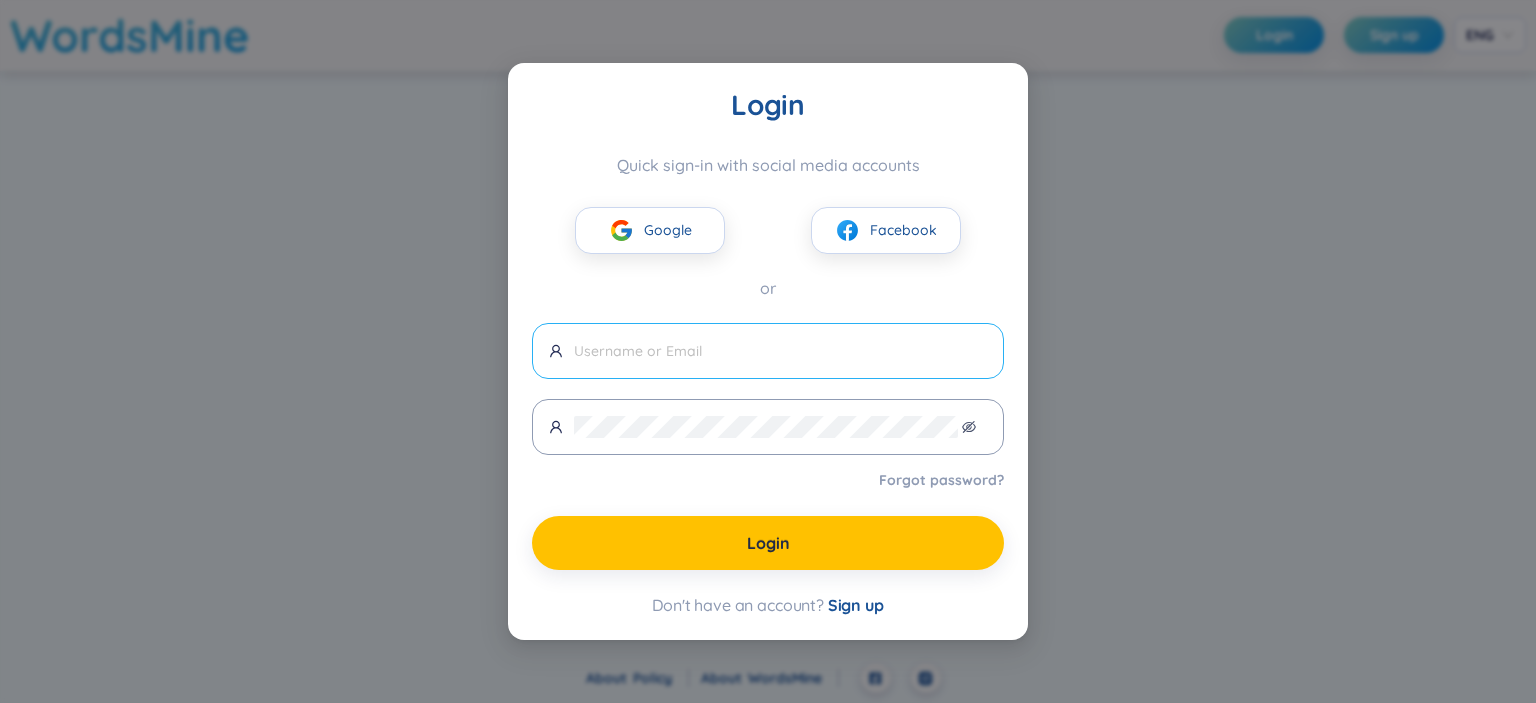 click at bounding box center [768, 351] 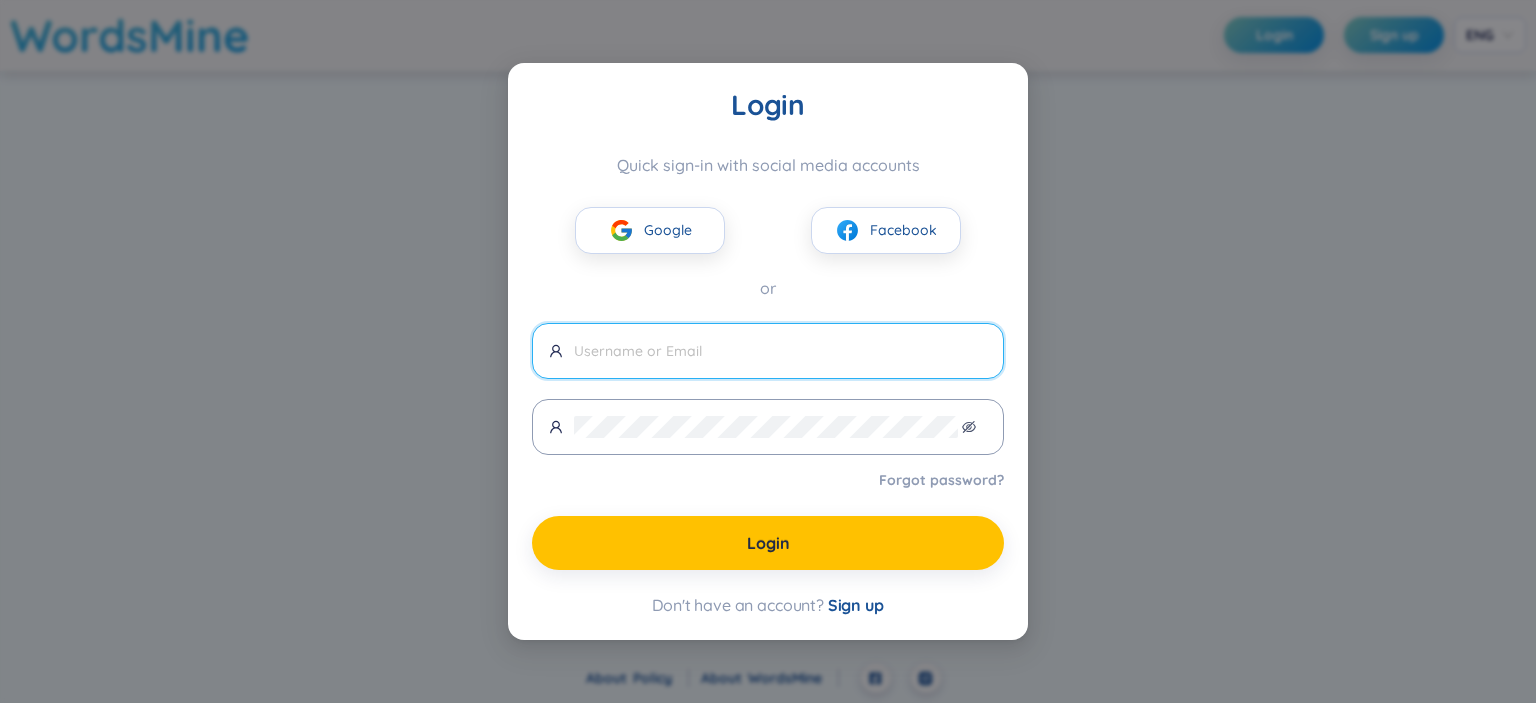 click at bounding box center [768, 351] 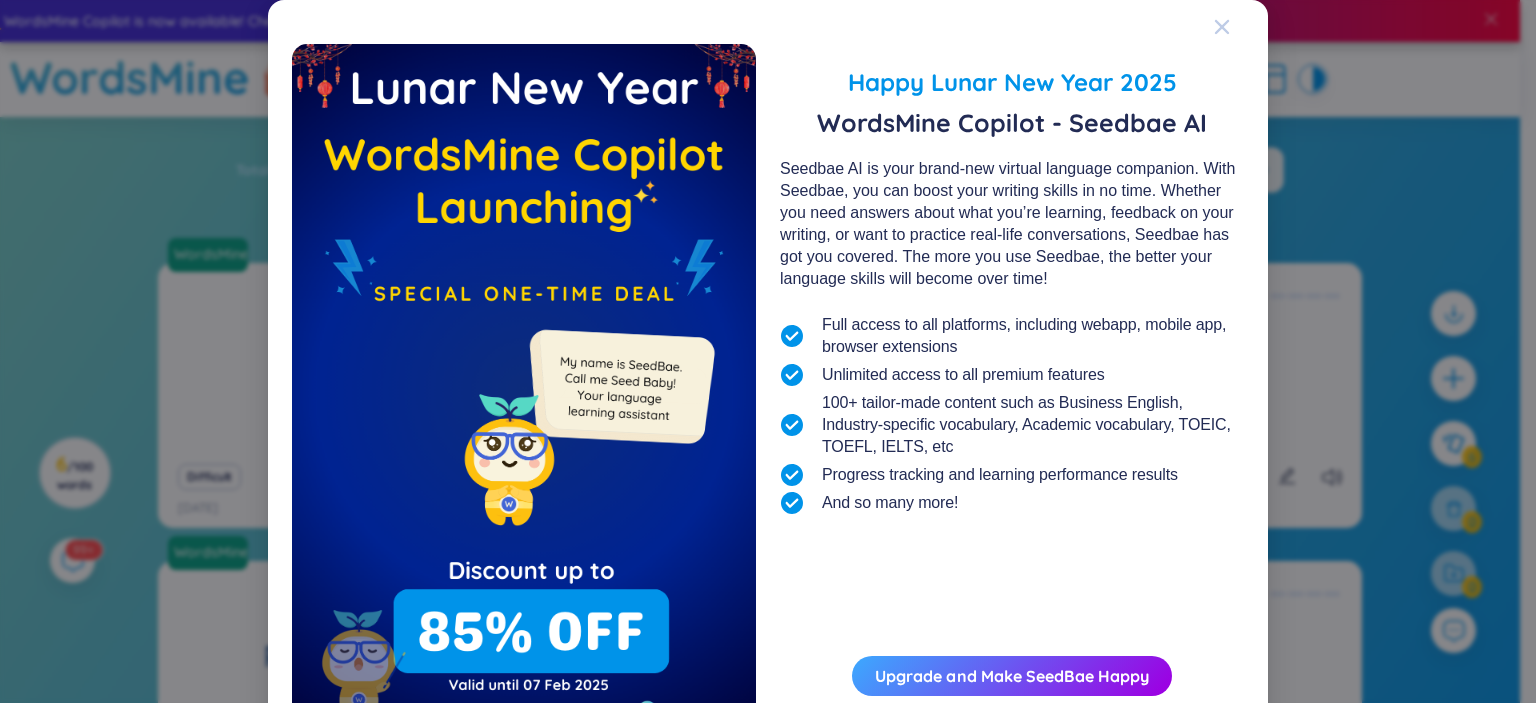 click 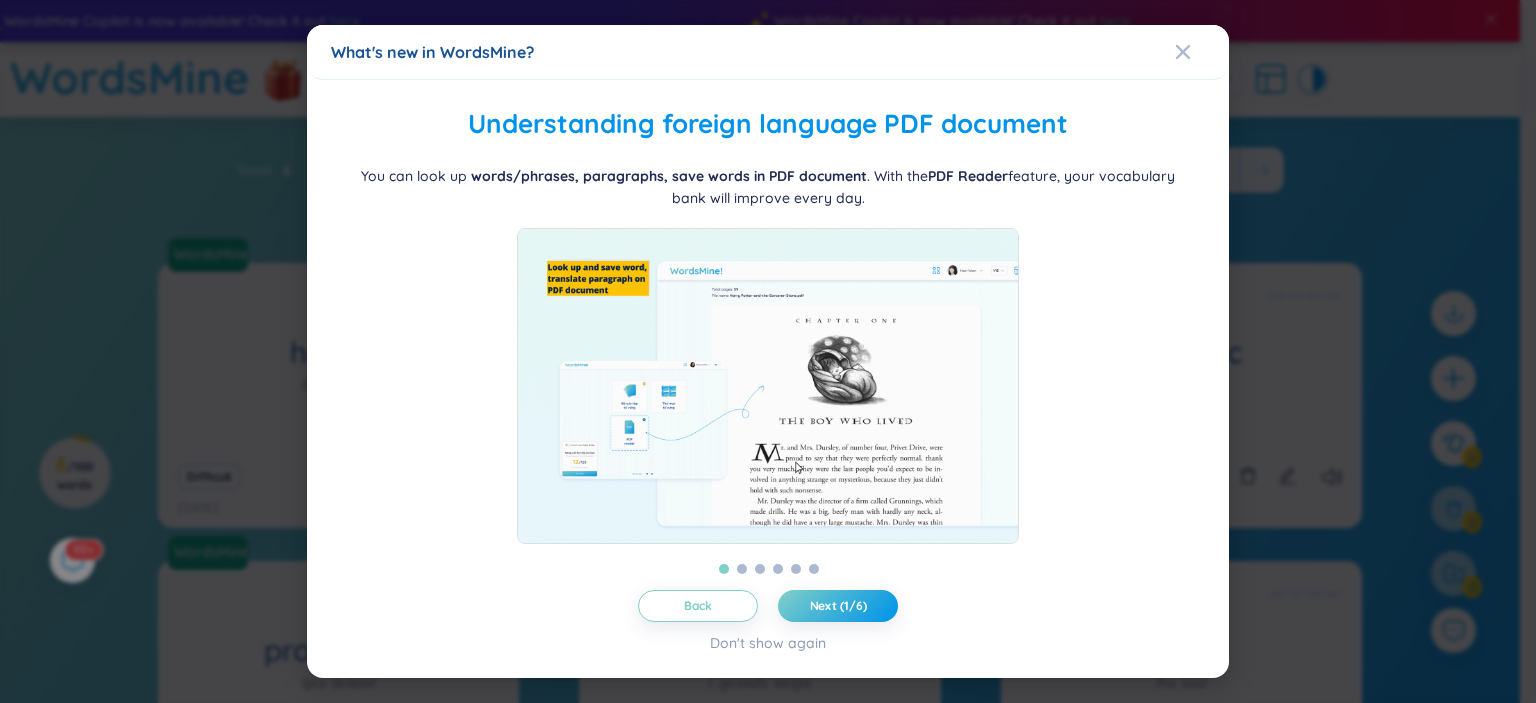 click on "What's new in WordsMine?" at bounding box center (768, 52) 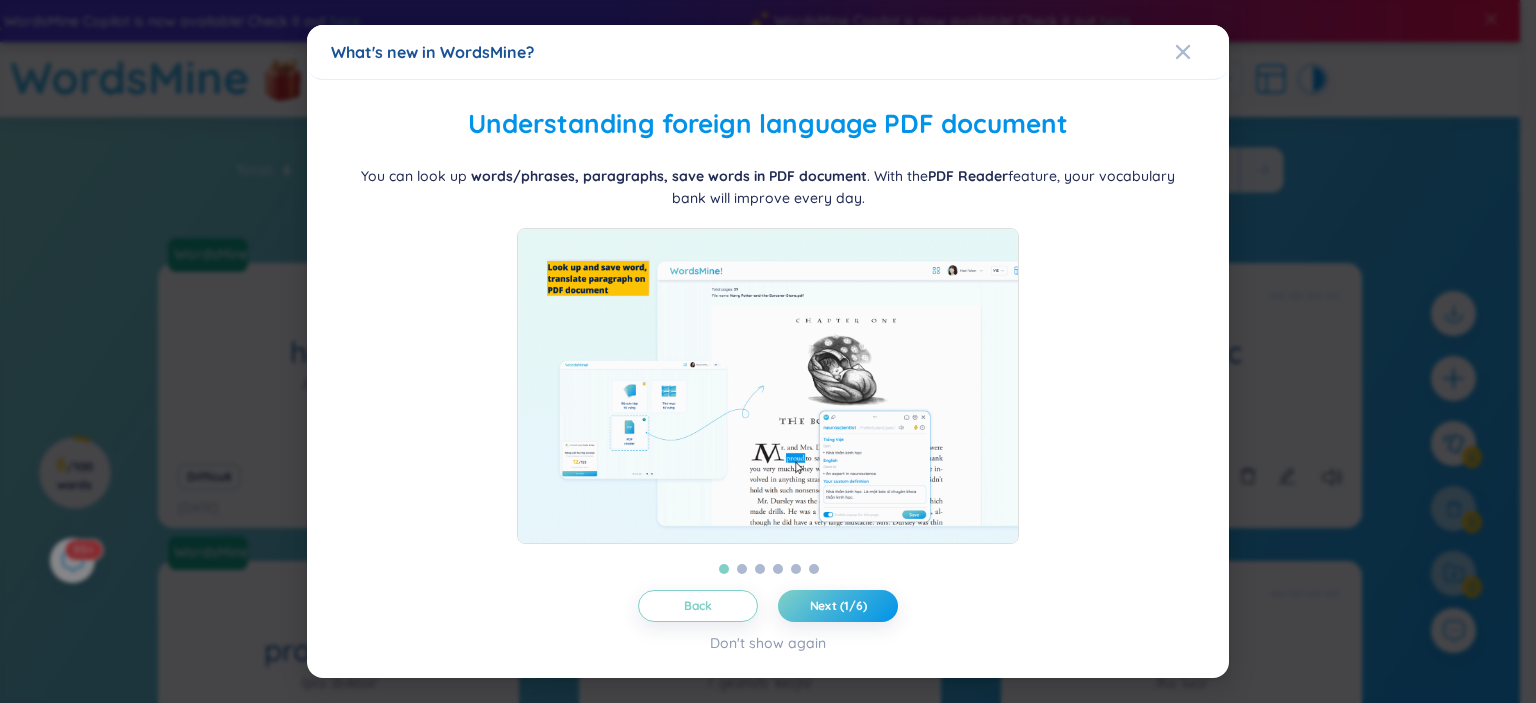 click on "What's new in WordsMine?" at bounding box center [768, 52] 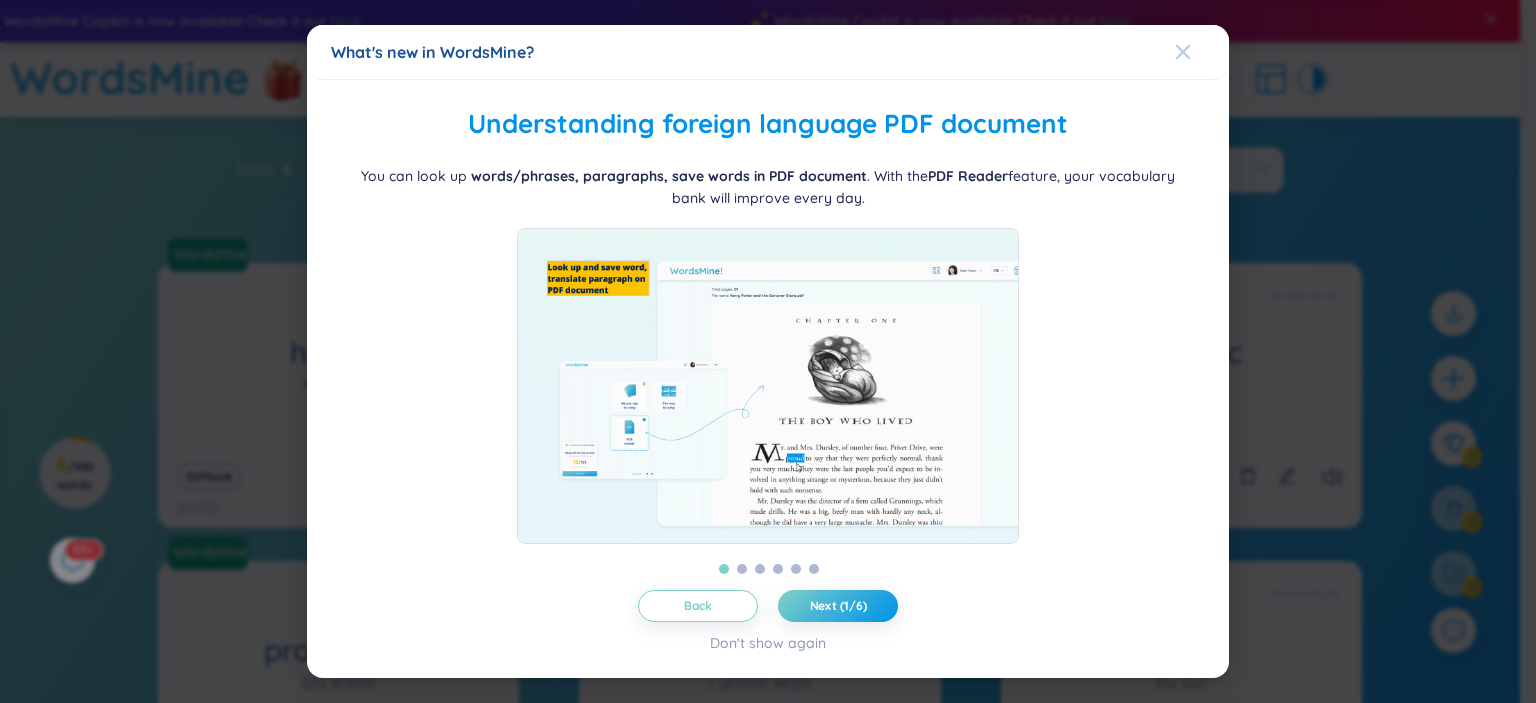 click 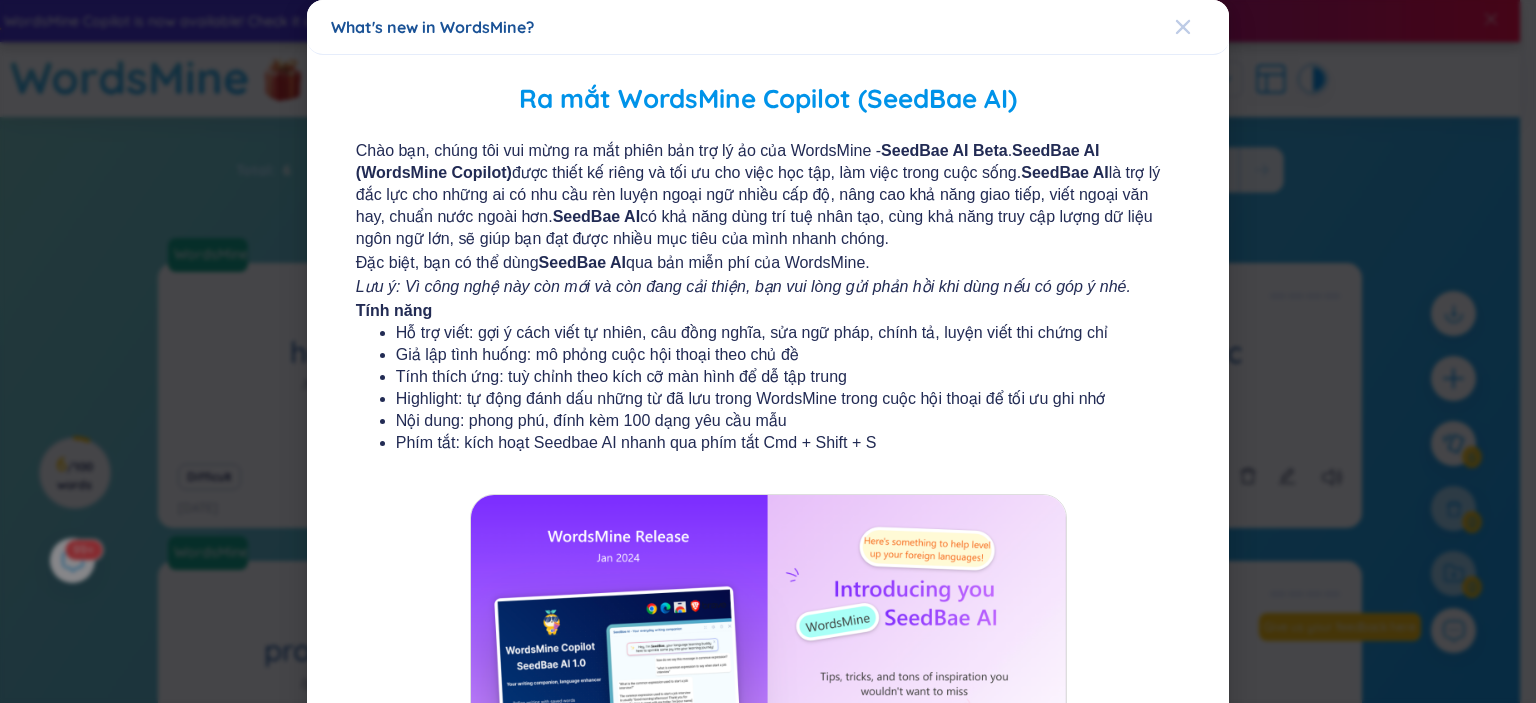 click 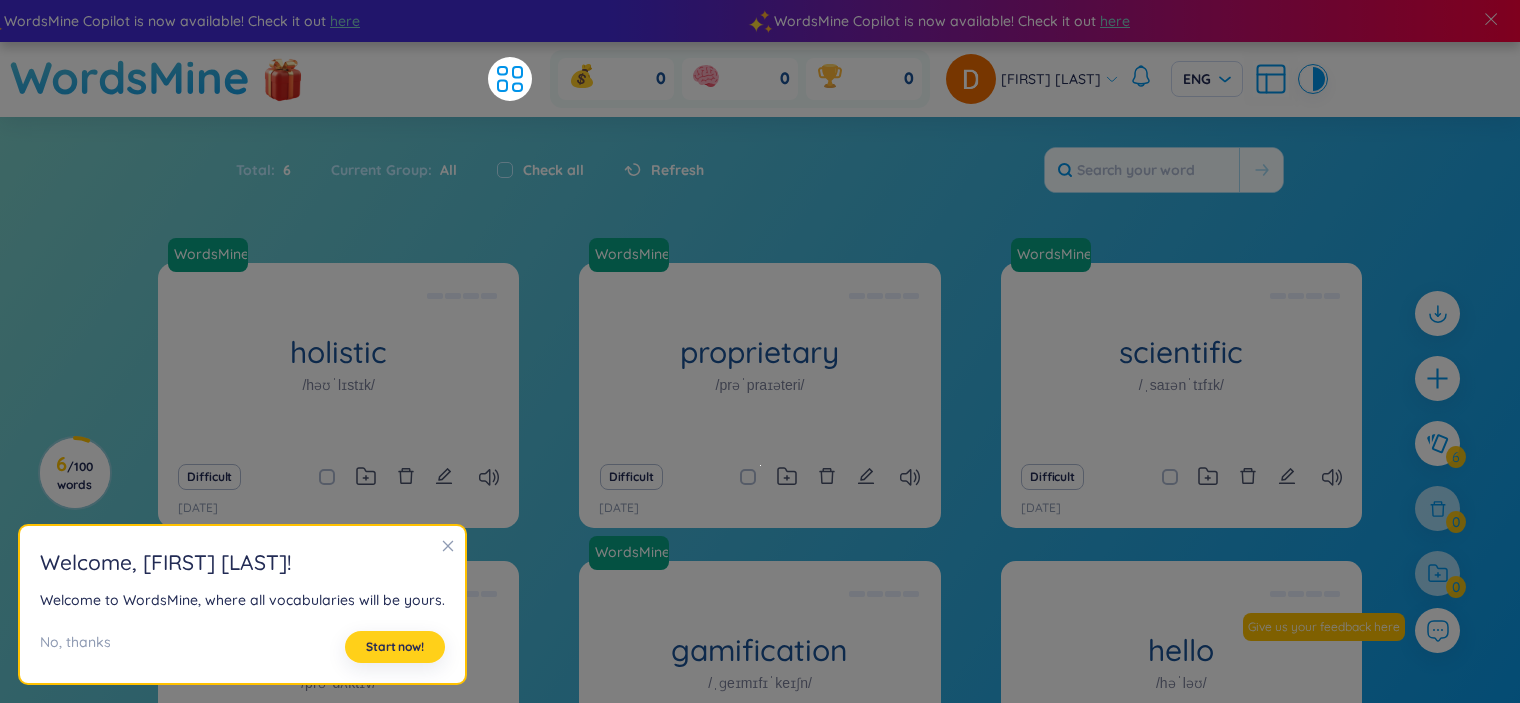 click on "Start now!" at bounding box center [395, 647] 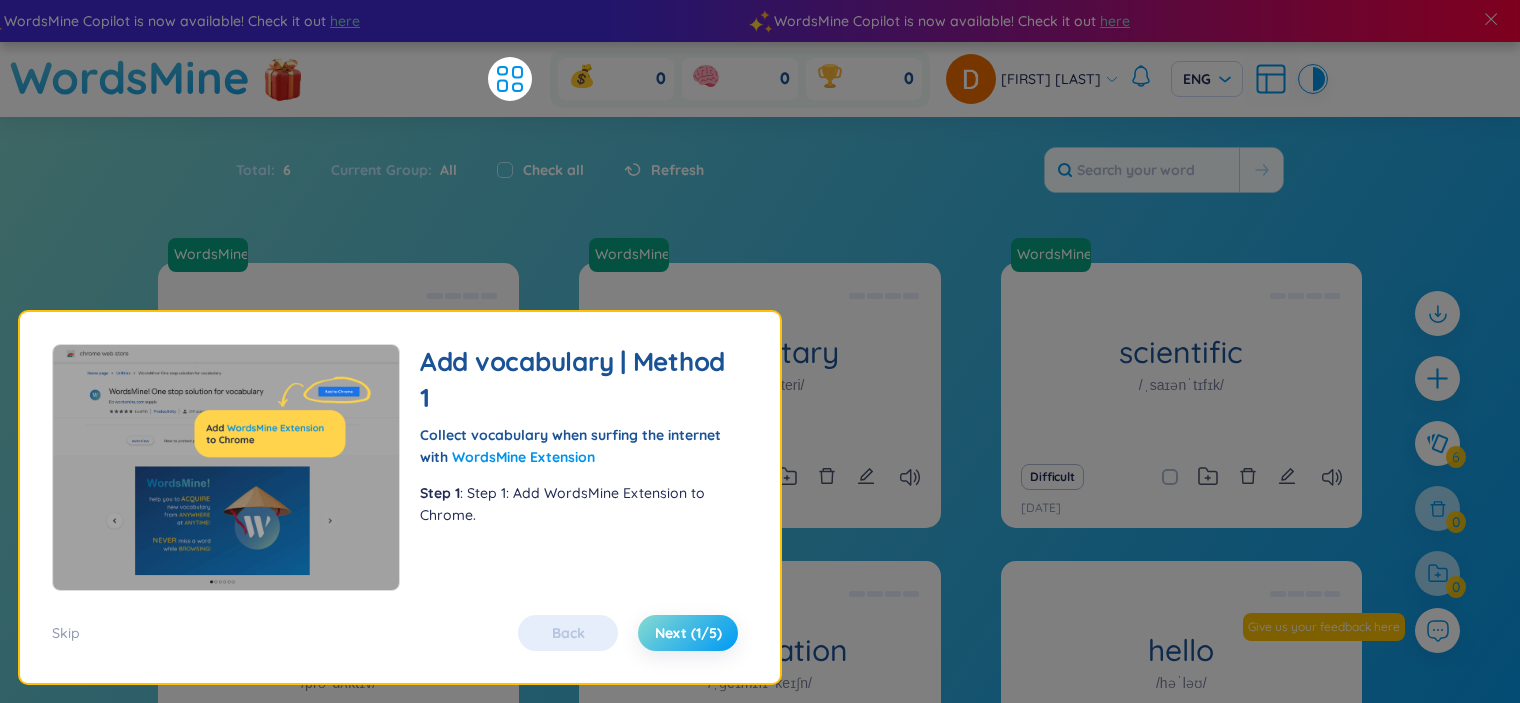 click on "Next (1/5)" at bounding box center [688, 633] 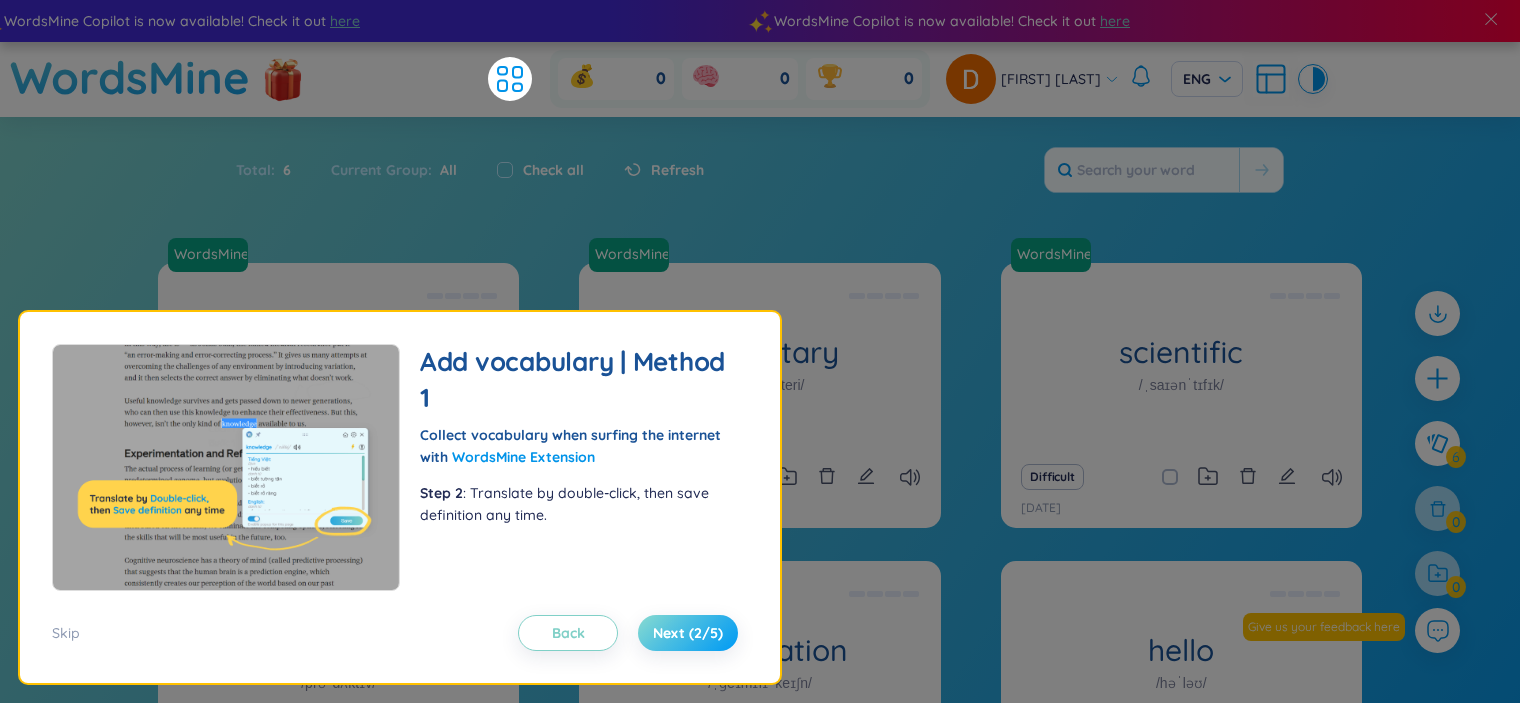 click on "Next (2/5)" at bounding box center (688, 633) 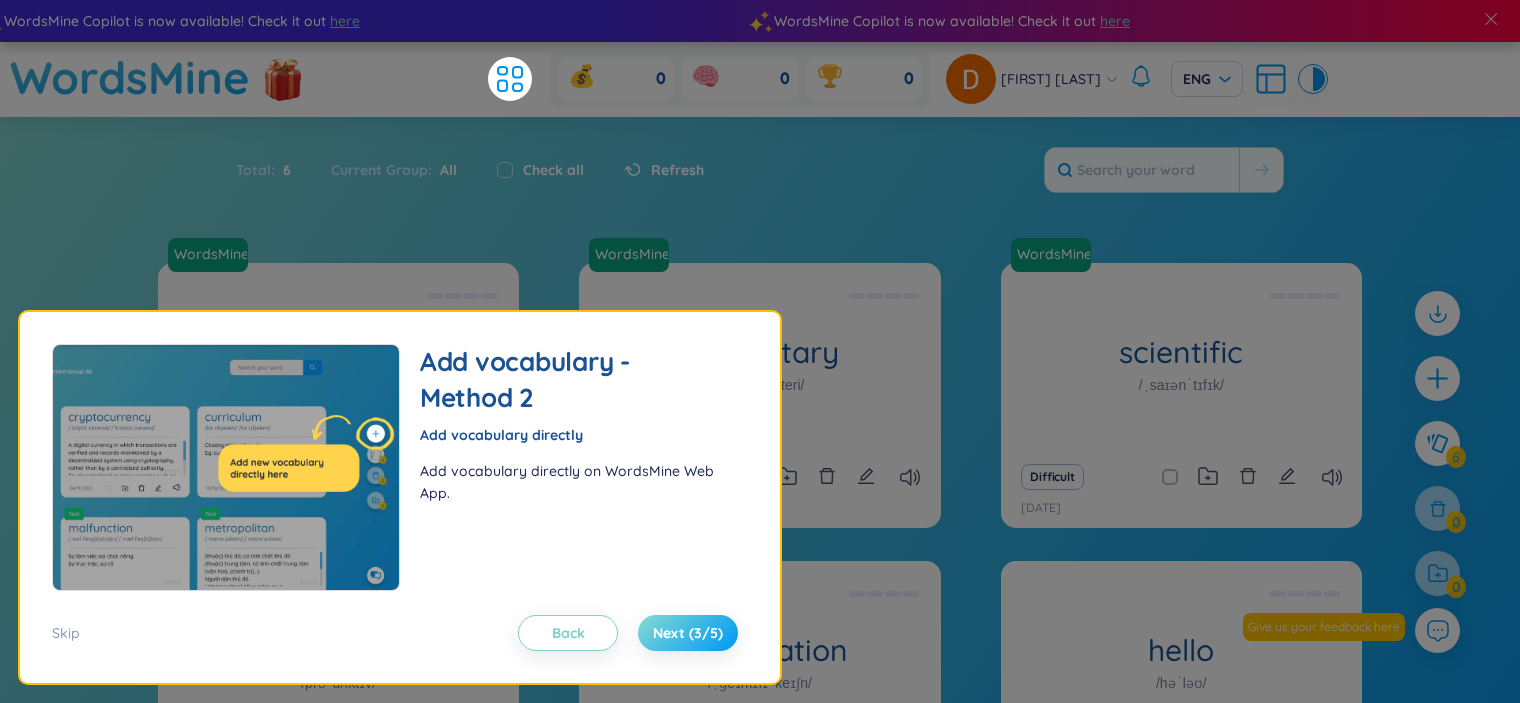click on "Next (3/5)" at bounding box center [688, 633] 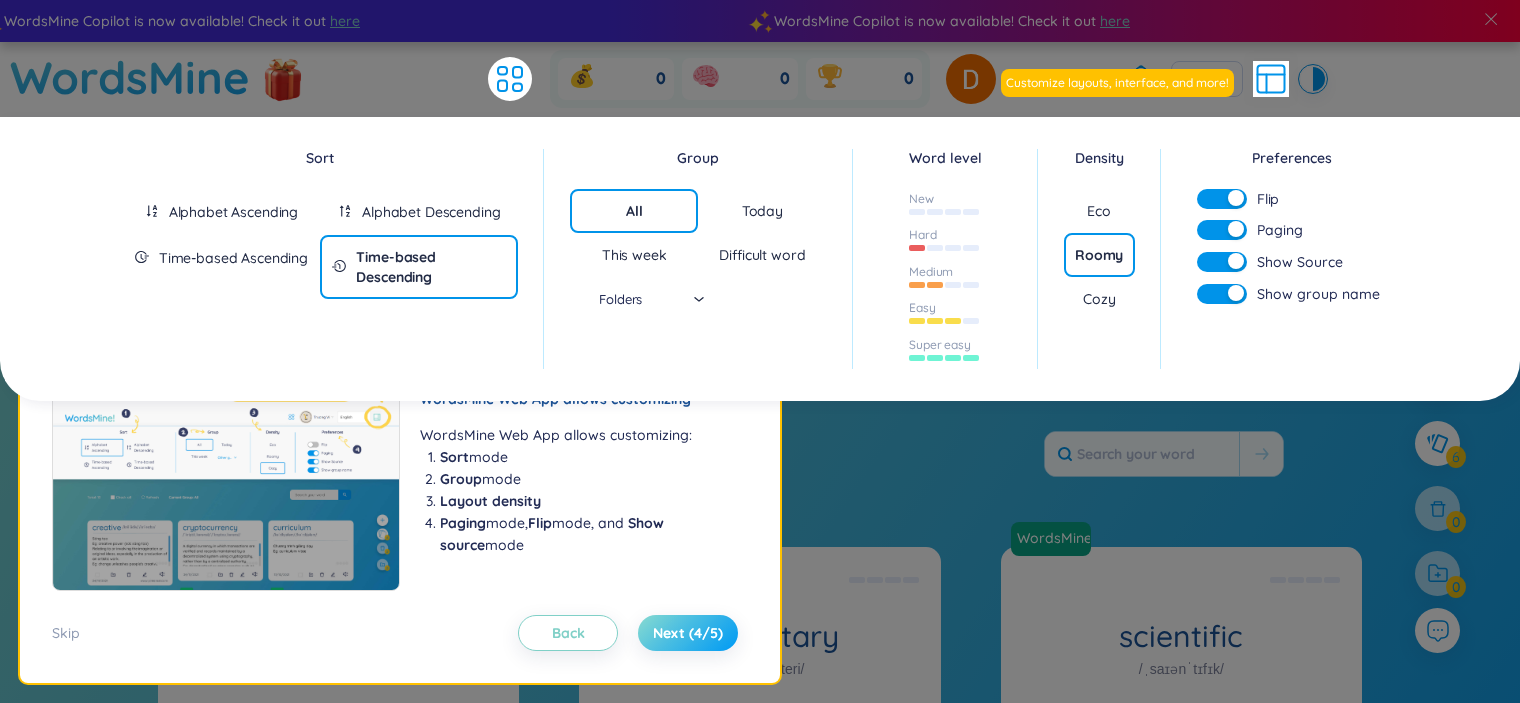 click on "Next (4/5)" at bounding box center (688, 633) 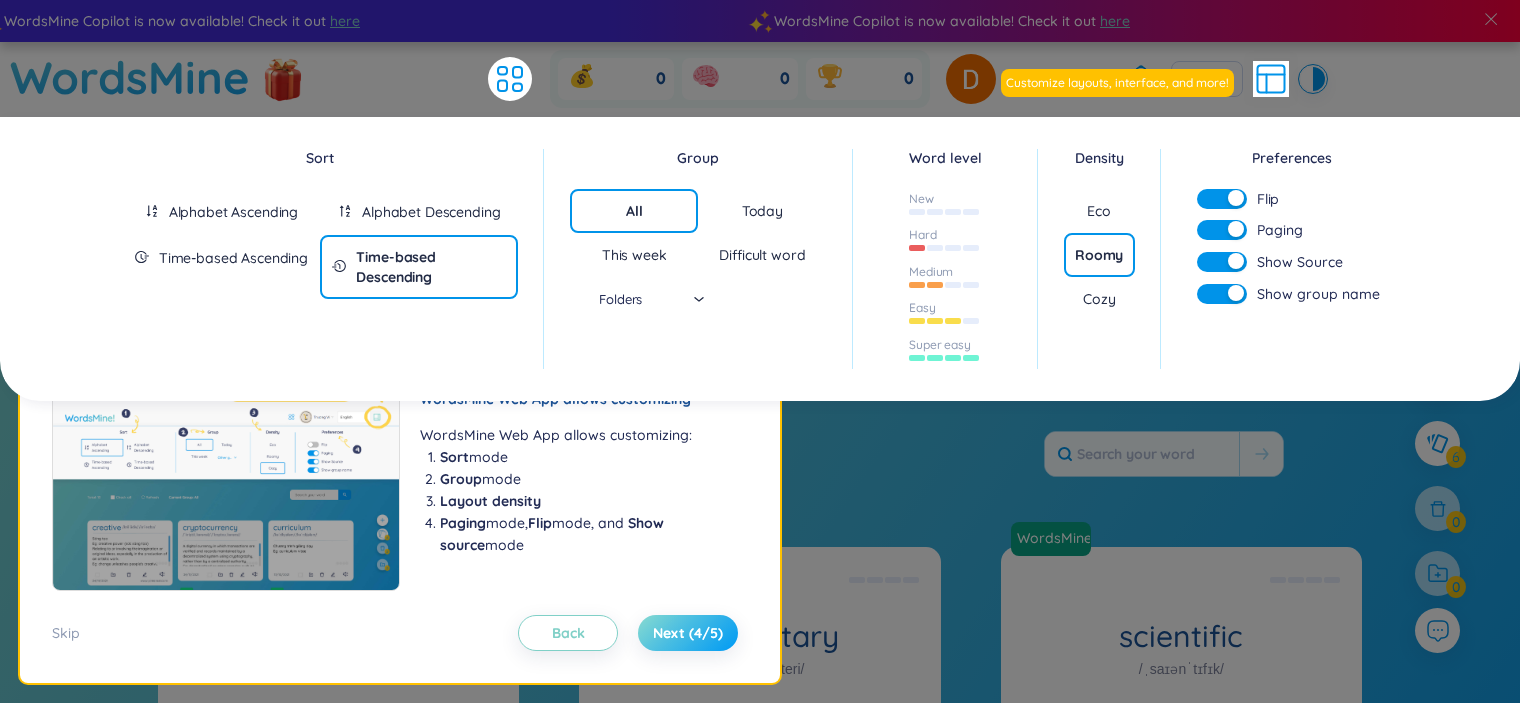 click on "Next (4/5)" at bounding box center (688, 633) 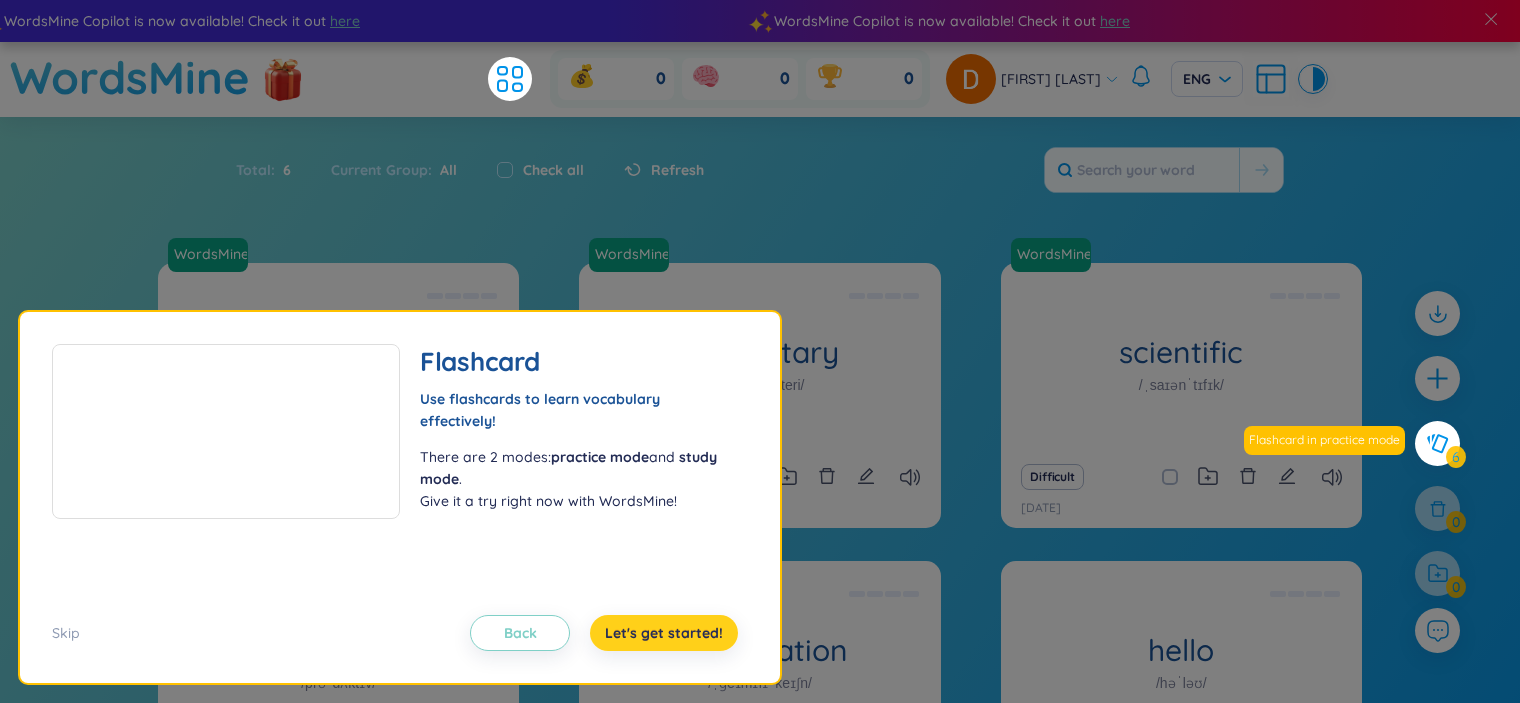 click on "Let's get started!" at bounding box center (664, 633) 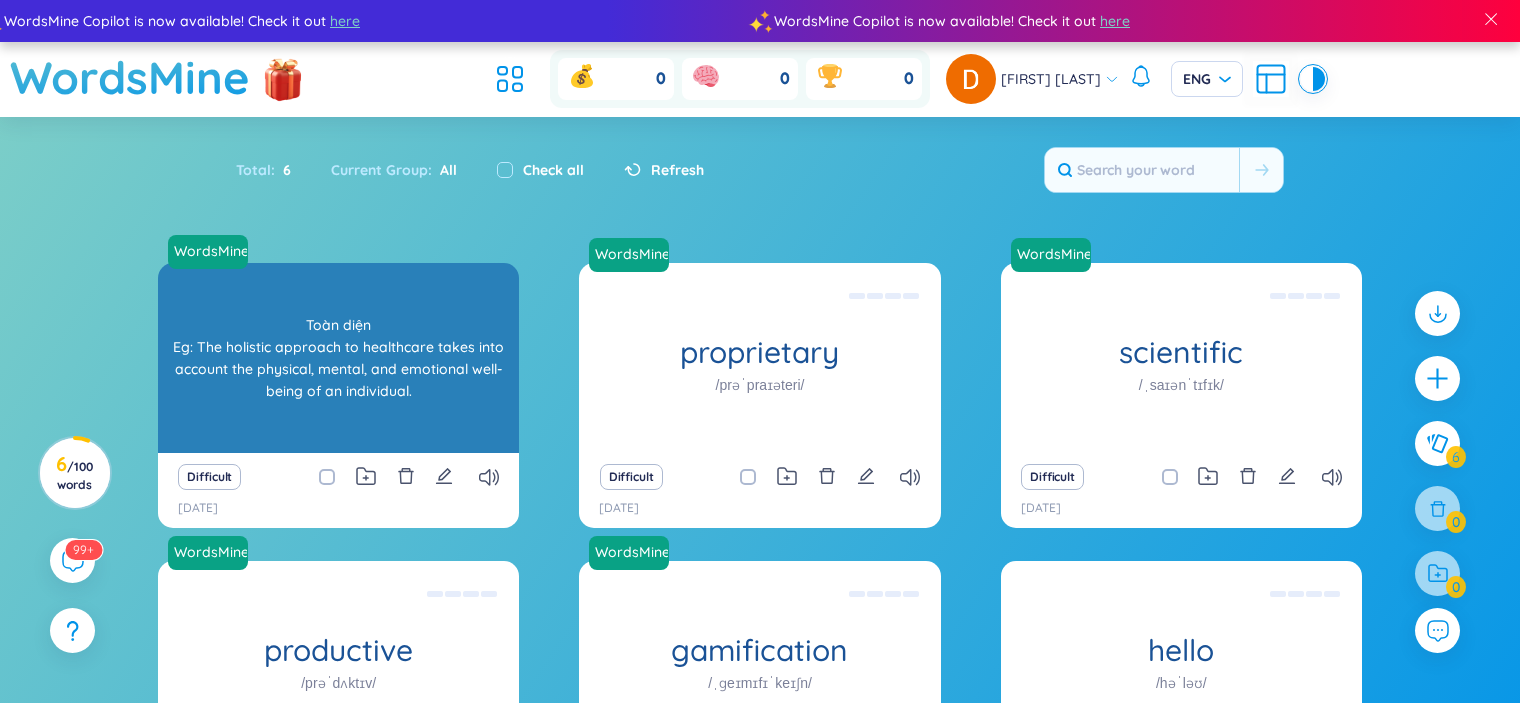 click on "Toàn diện
Eg: The holistic approach to healthcare takes into account the physical, mental, and emotional well-being of an individual." at bounding box center (338, 358) 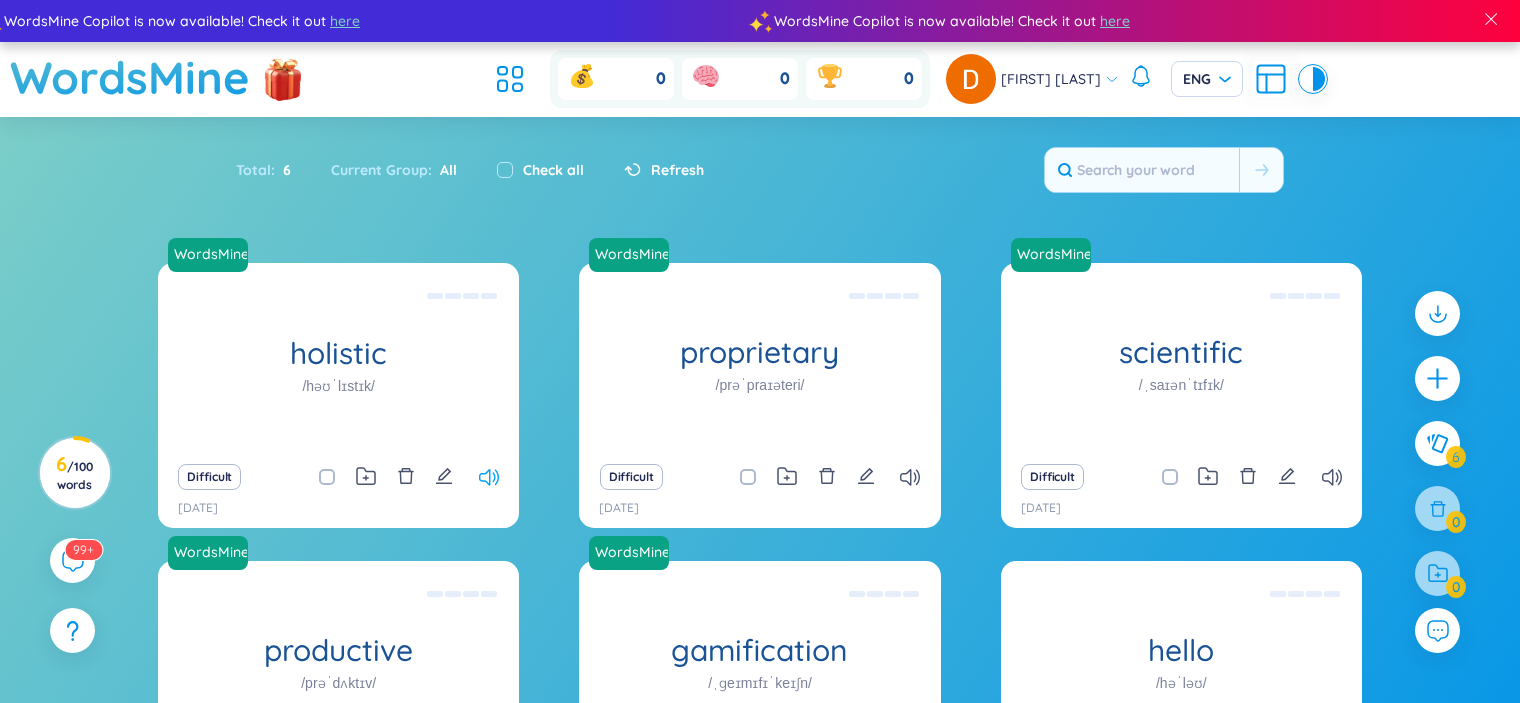 click 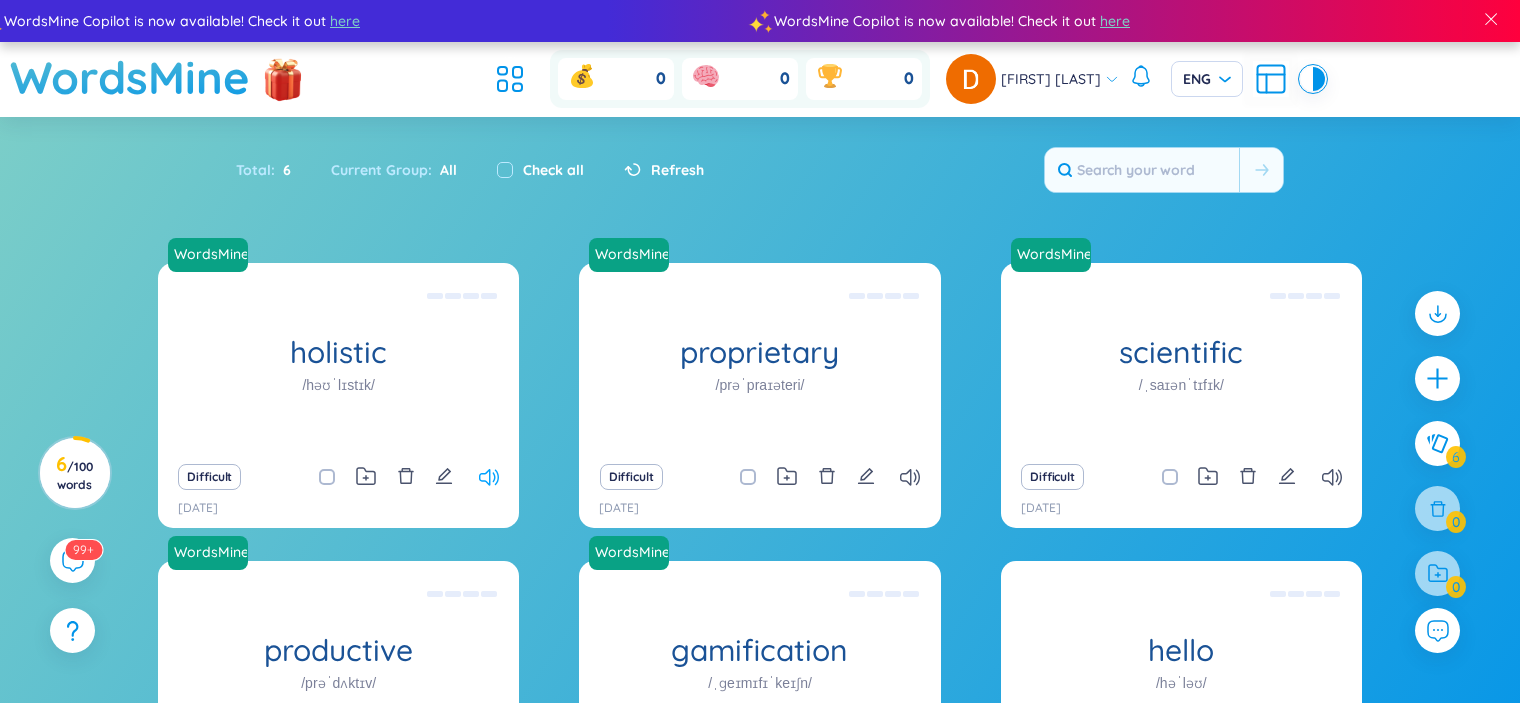 click 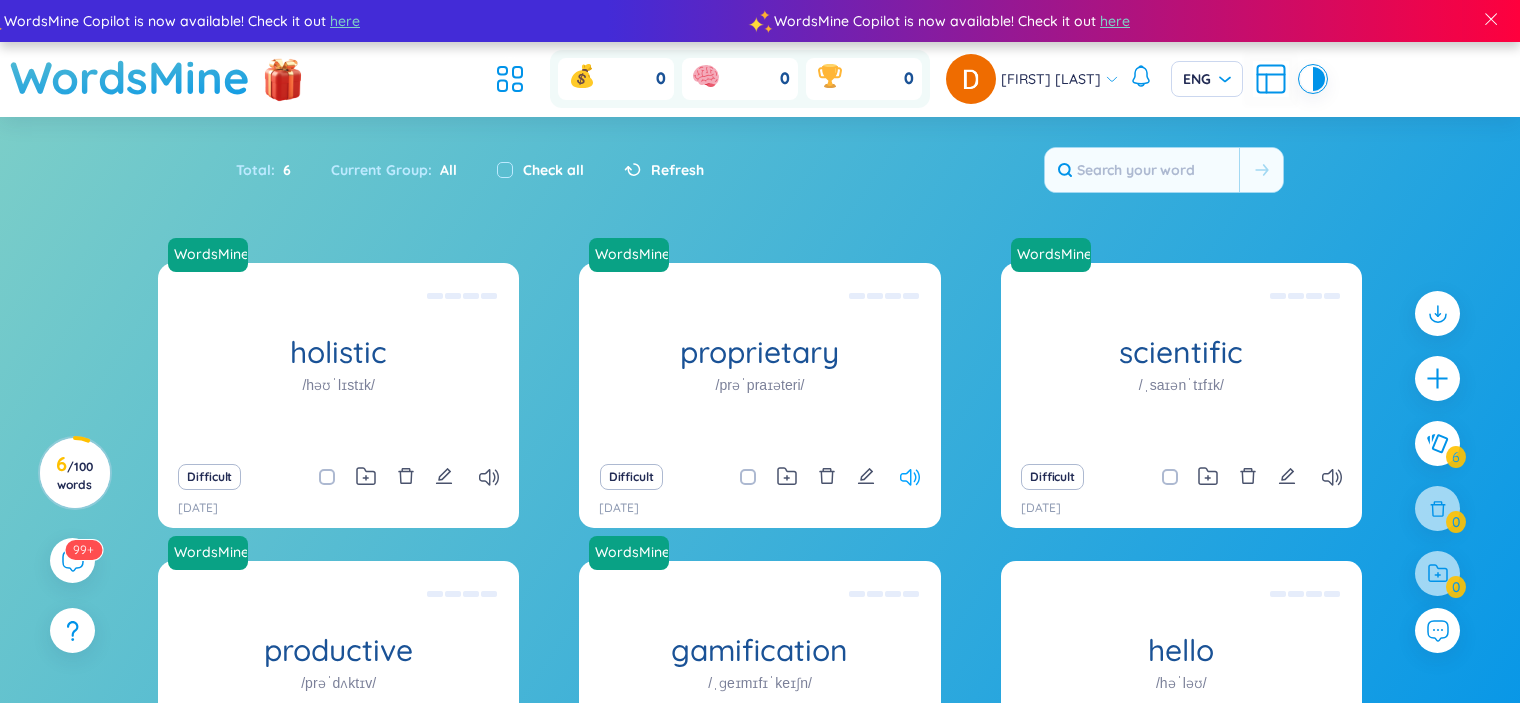click 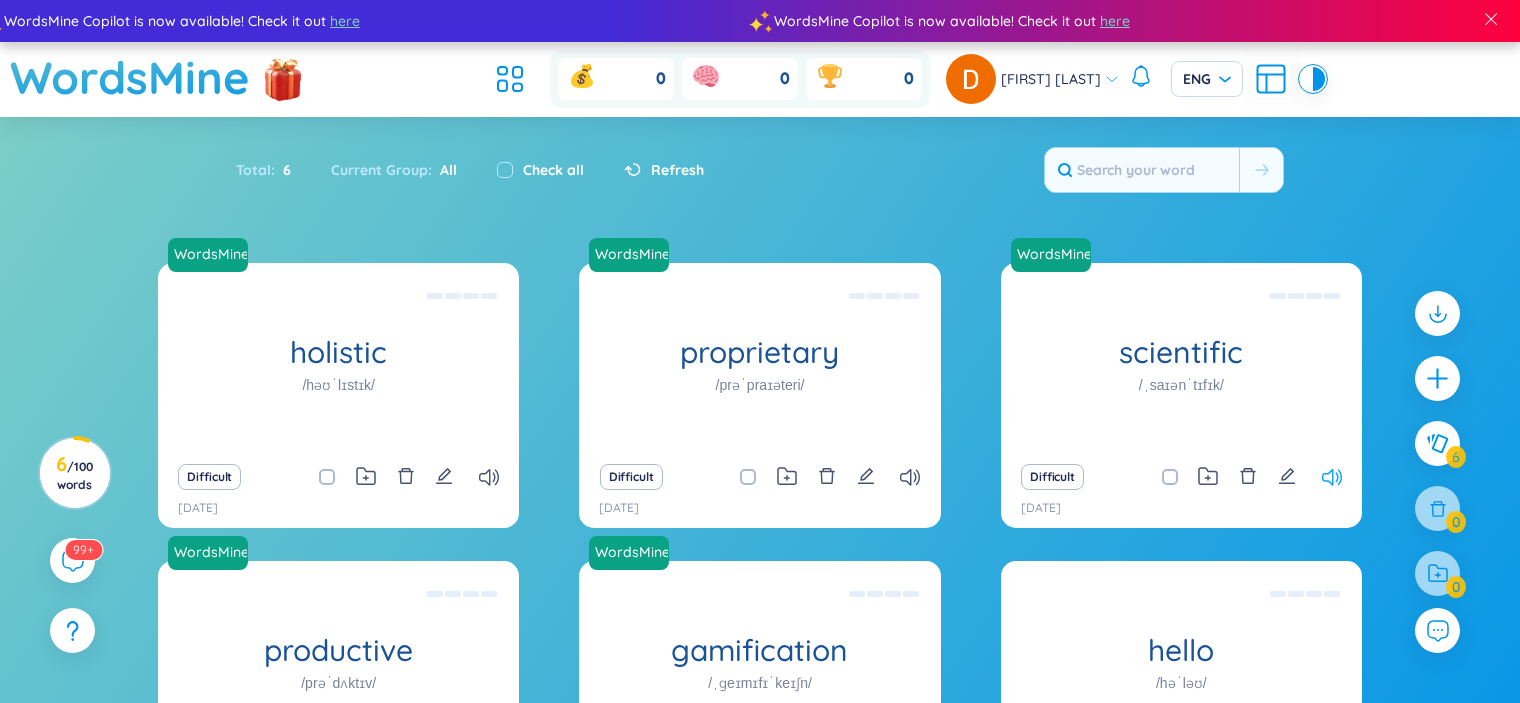 click 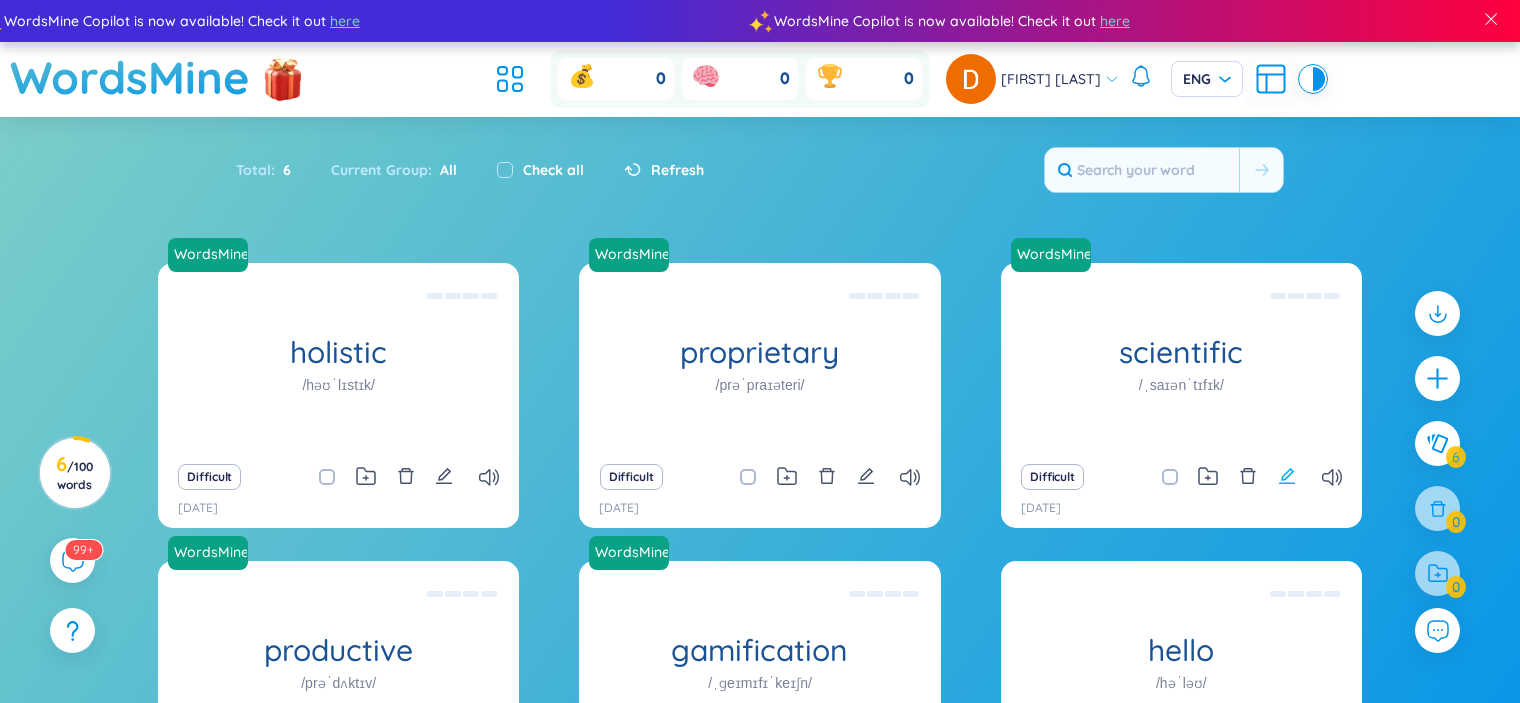 click 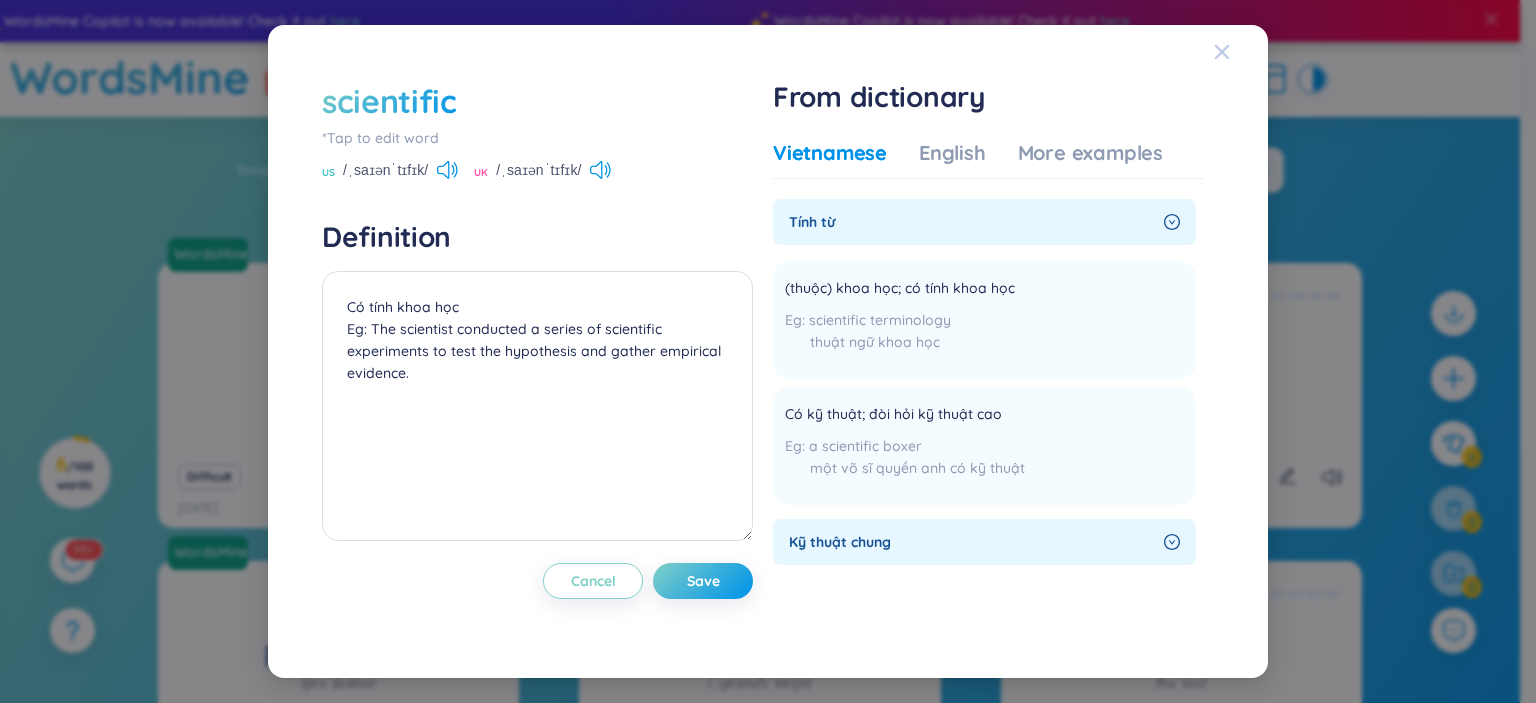 click 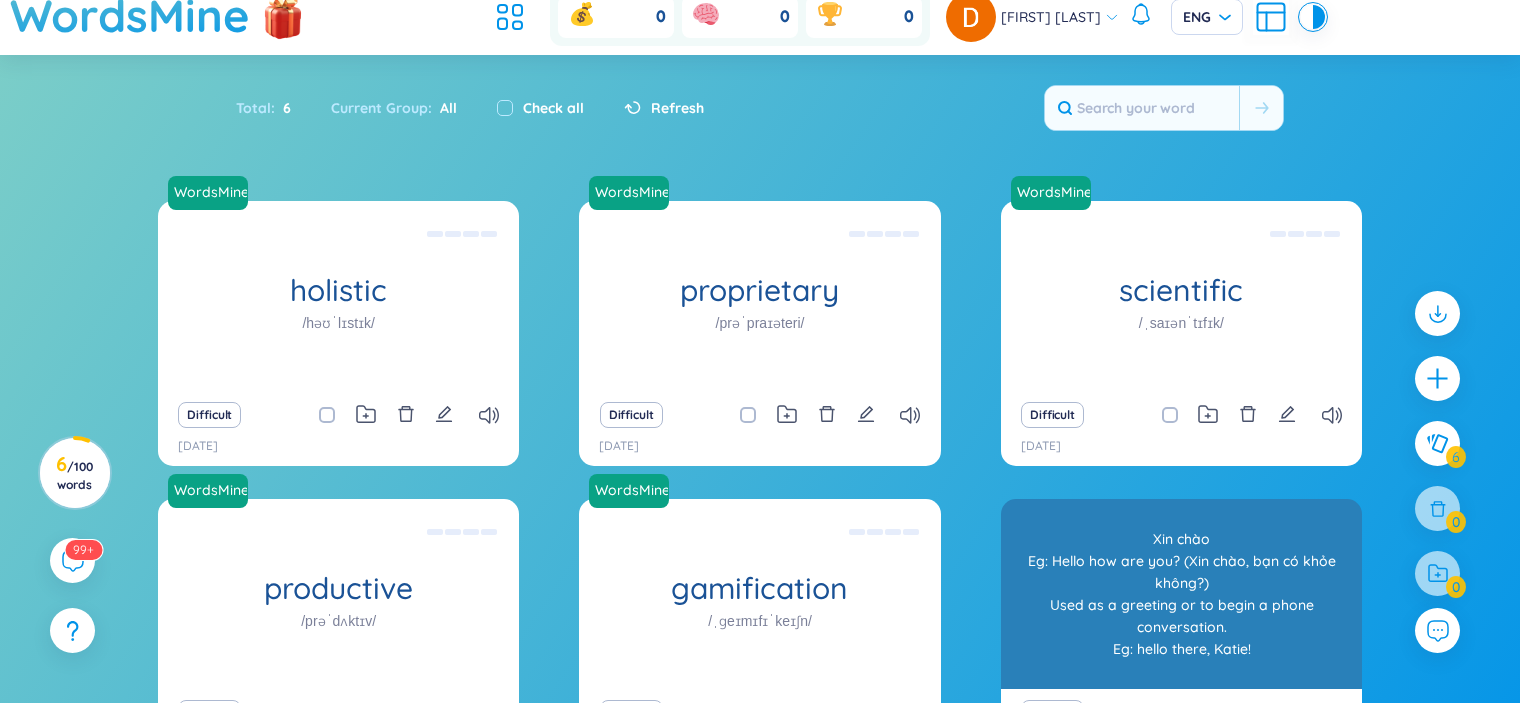 scroll, scrollTop: 0, scrollLeft: 0, axis: both 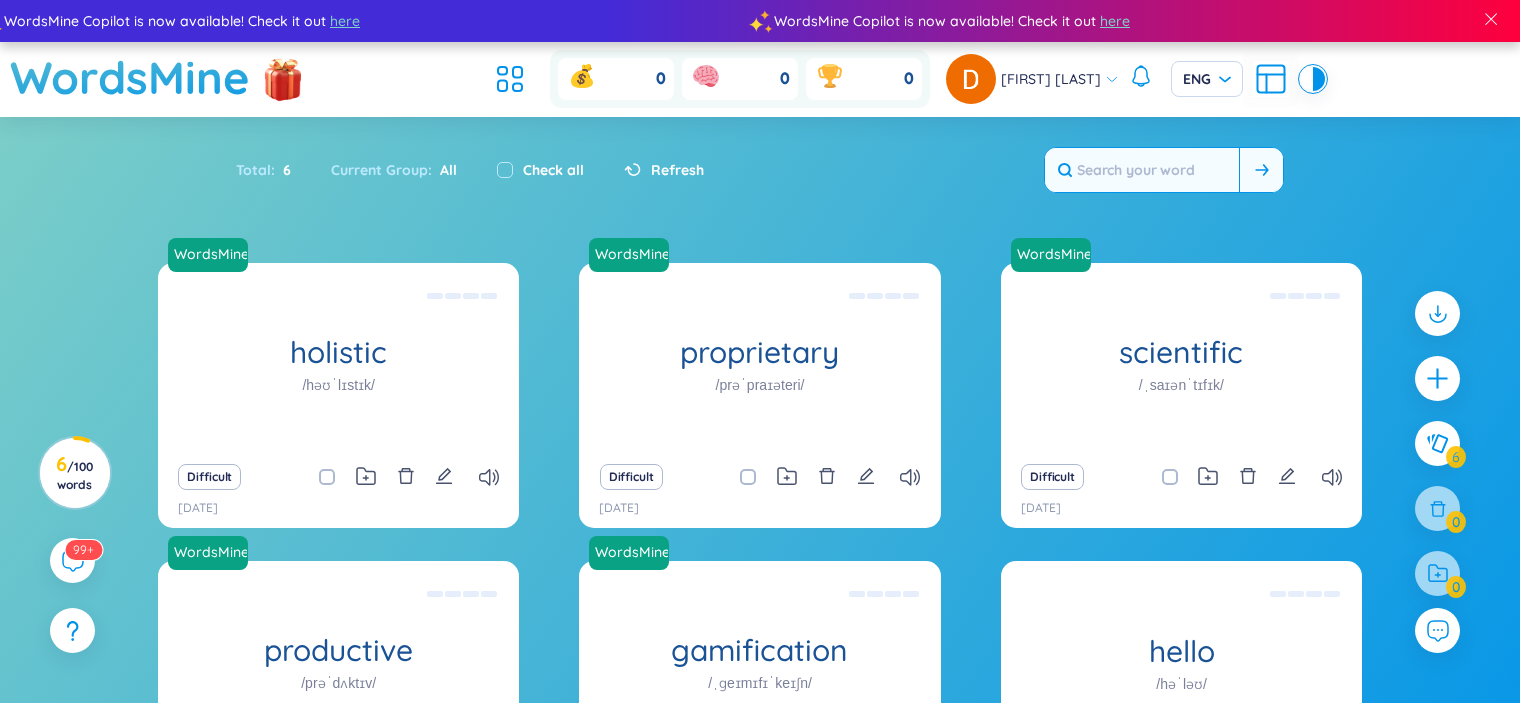 click at bounding box center [1142, 170] 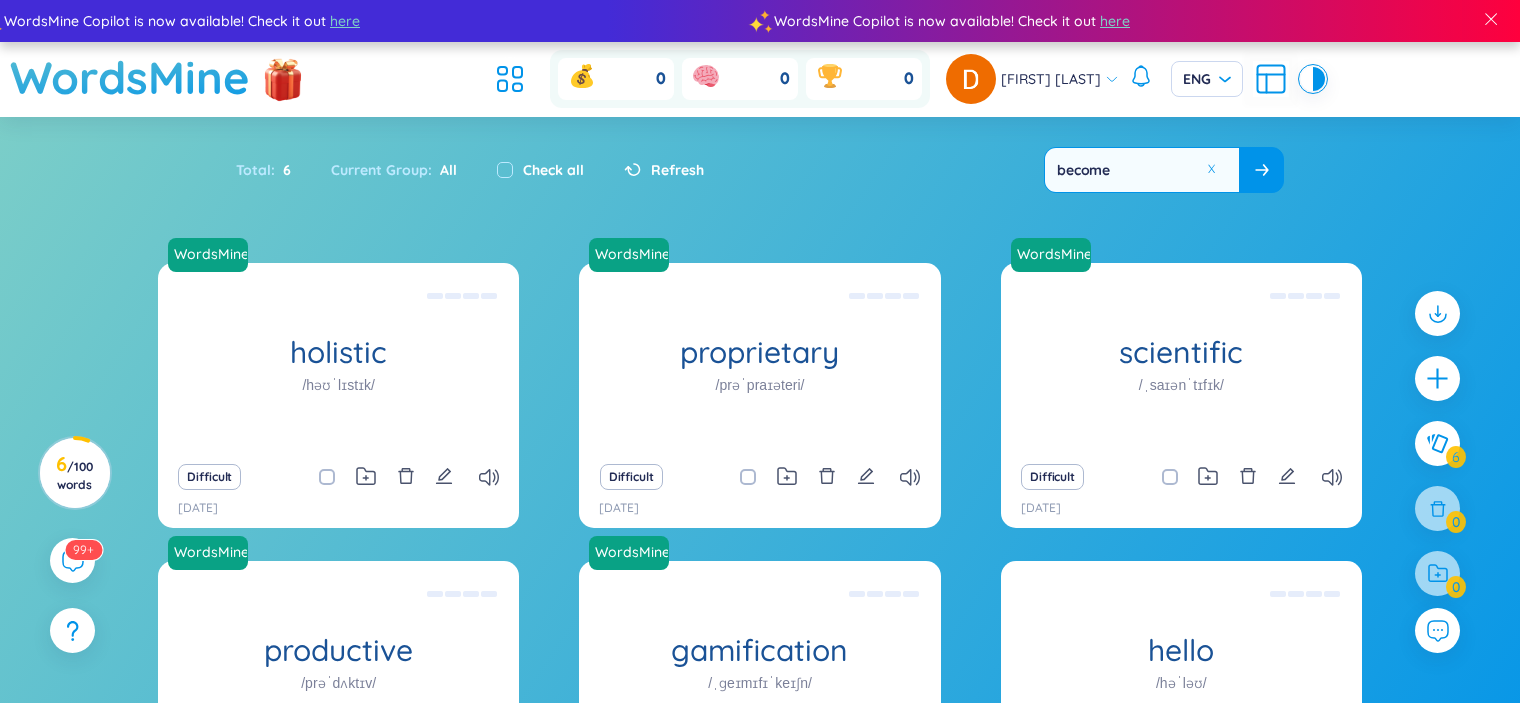 type on "become" 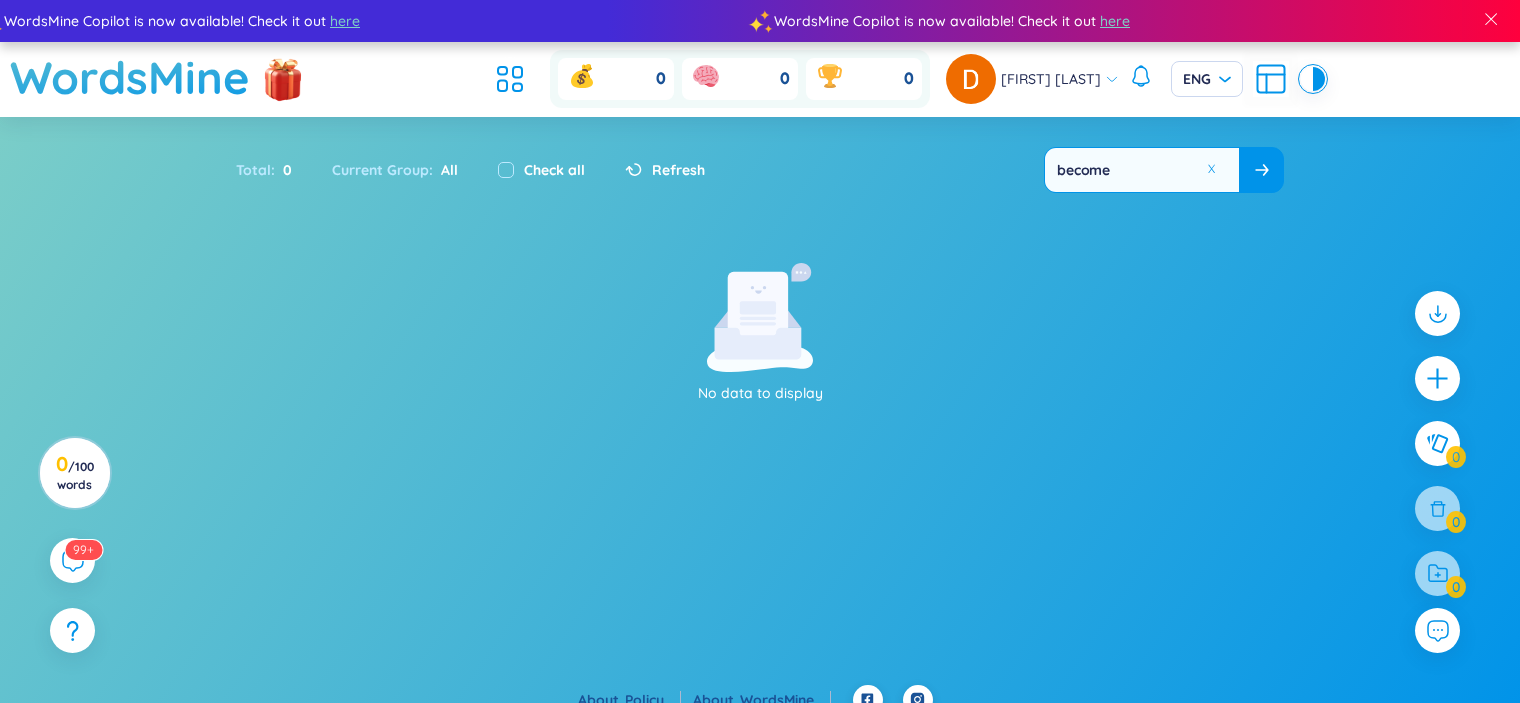 click 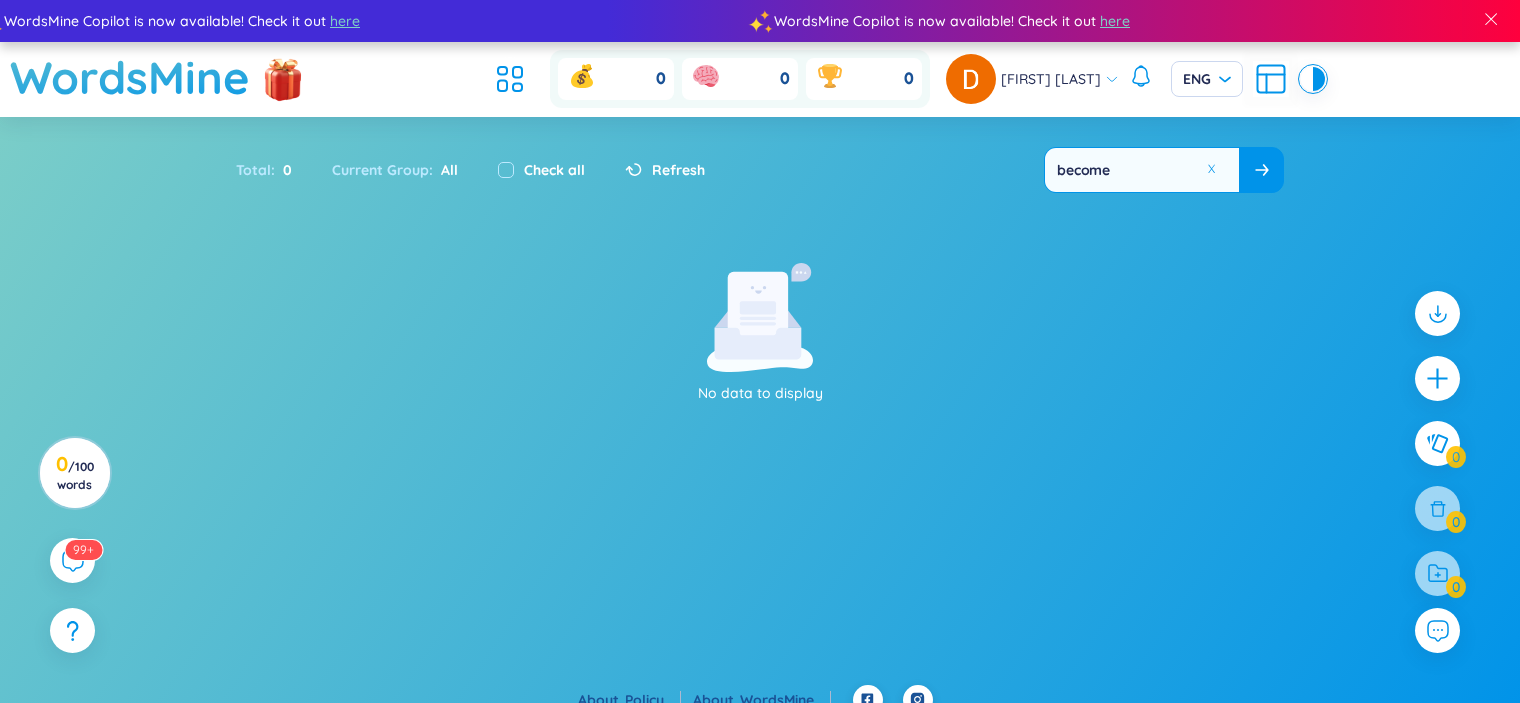 click on "become" at bounding box center [1142, 170] 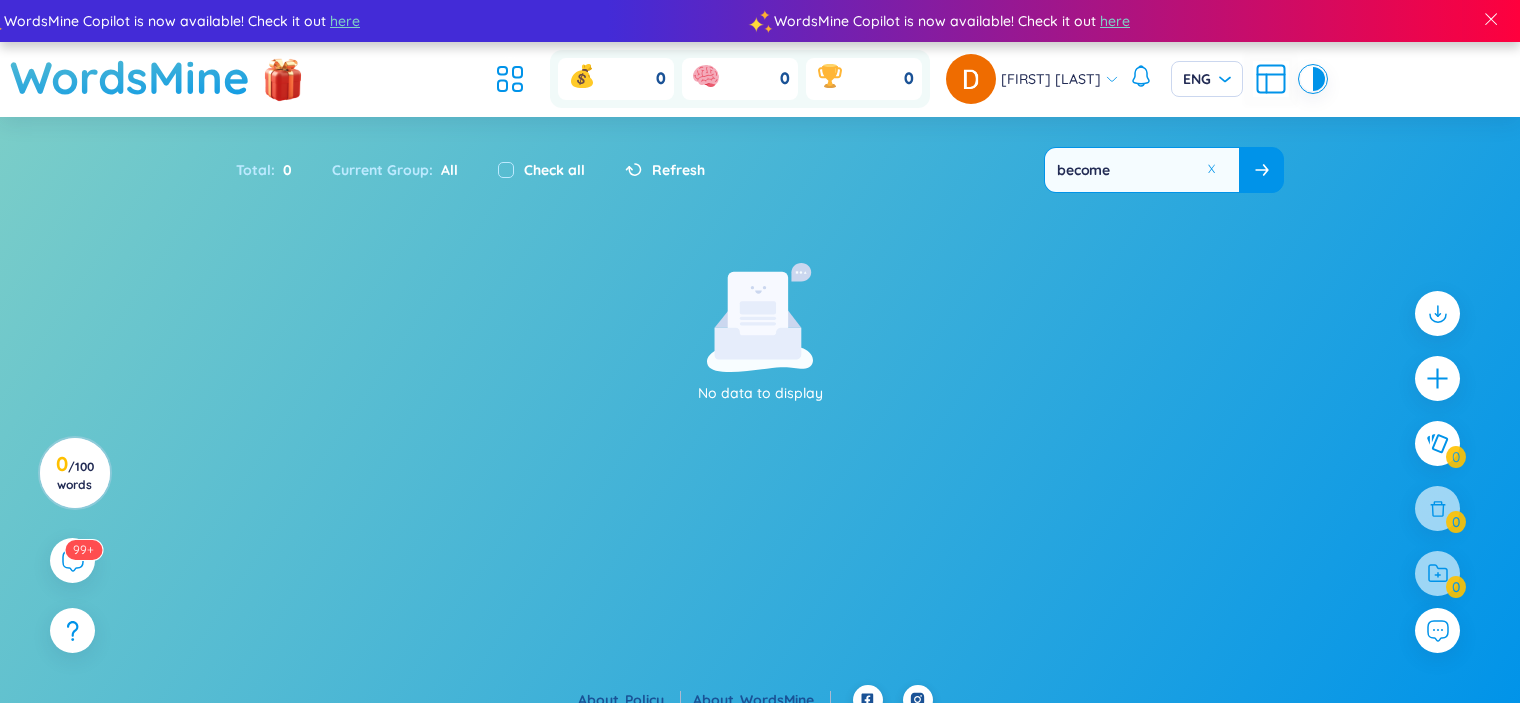 click on "Current Group :     All" at bounding box center (395, 170) 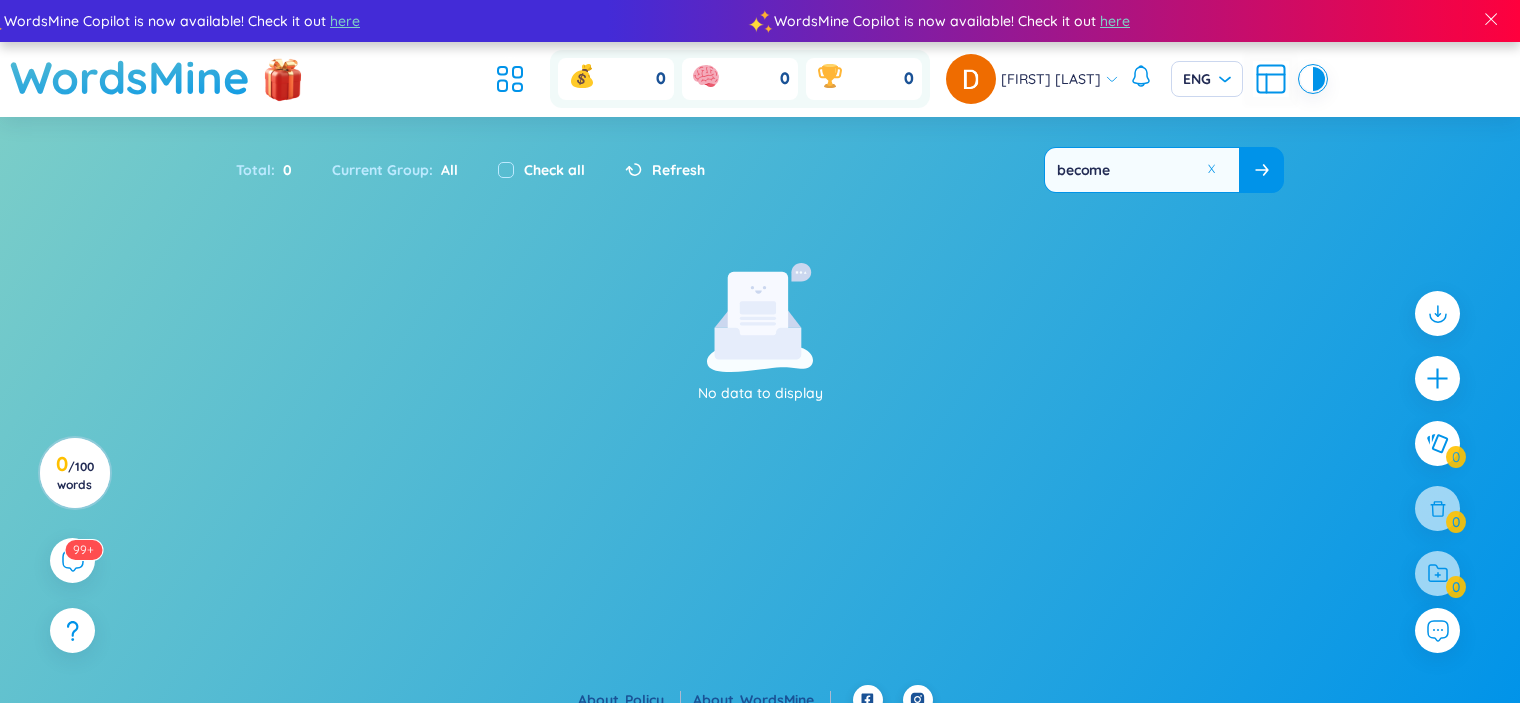 click at bounding box center (1319, 79) 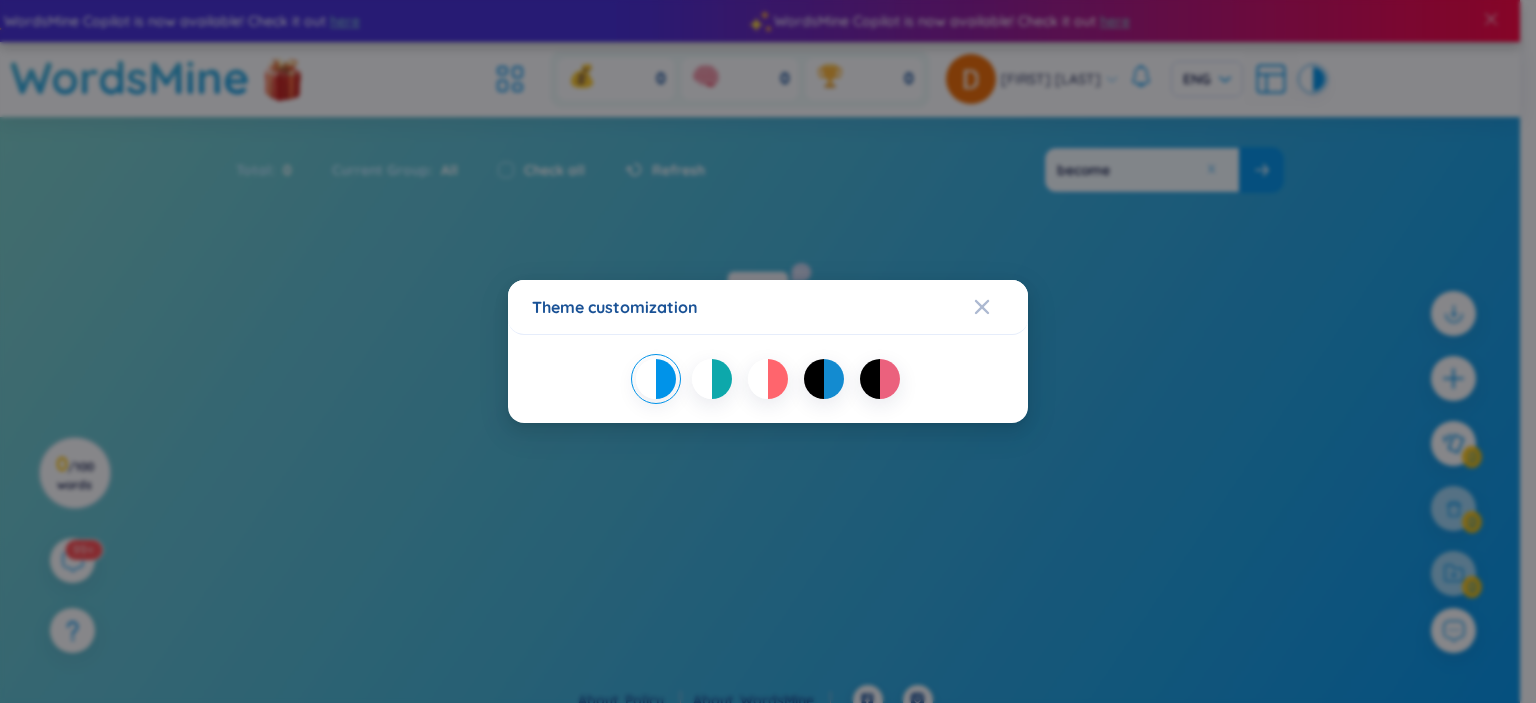 click at bounding box center (890, 379) 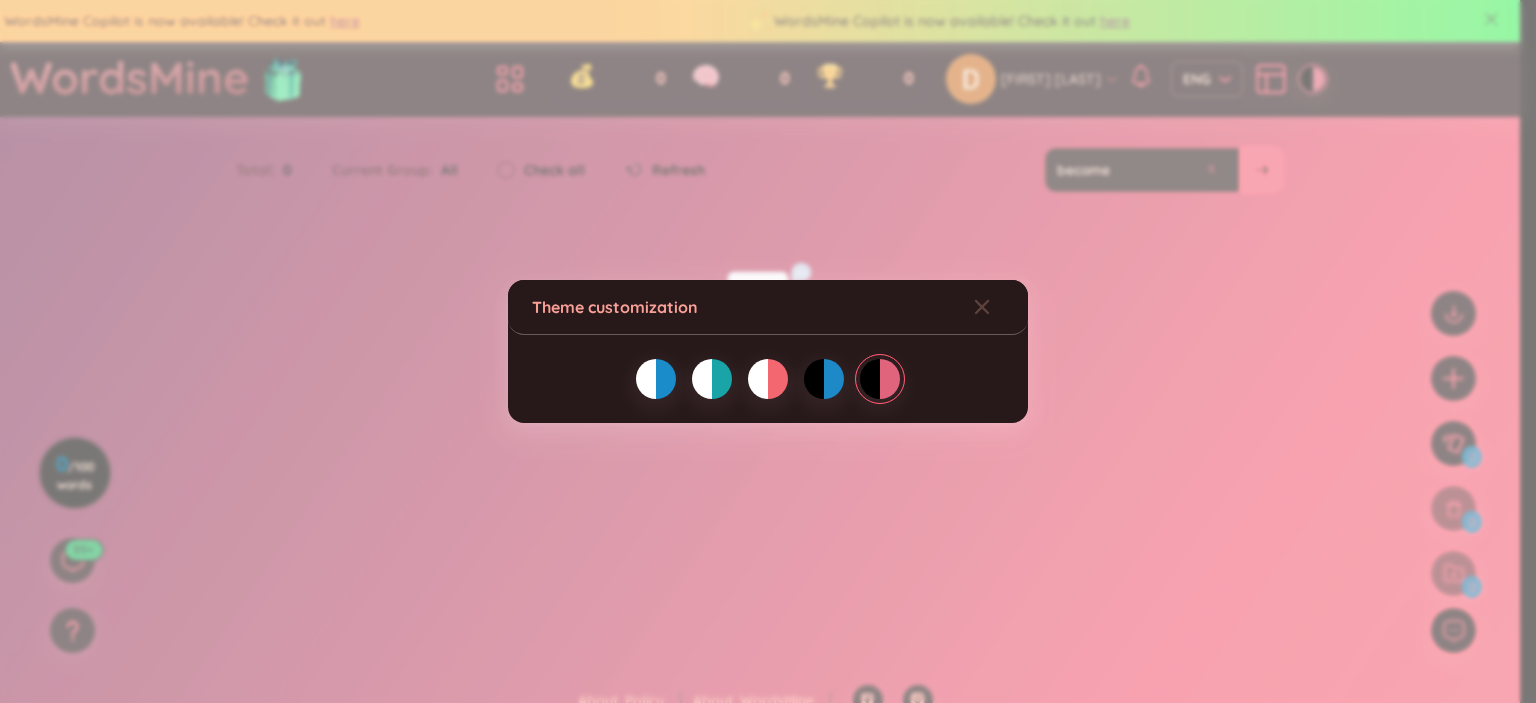 click at bounding box center (758, 379) 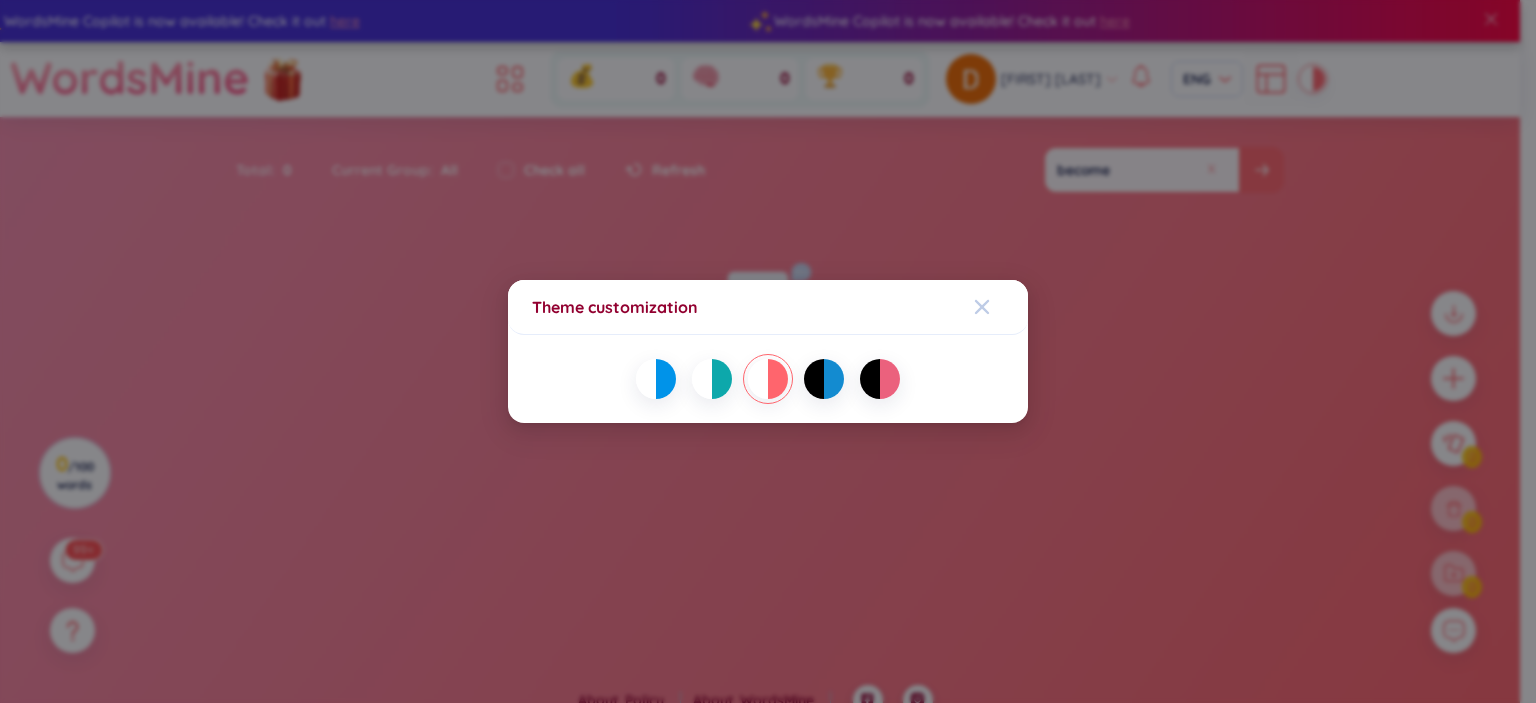 click at bounding box center [1001, 307] 